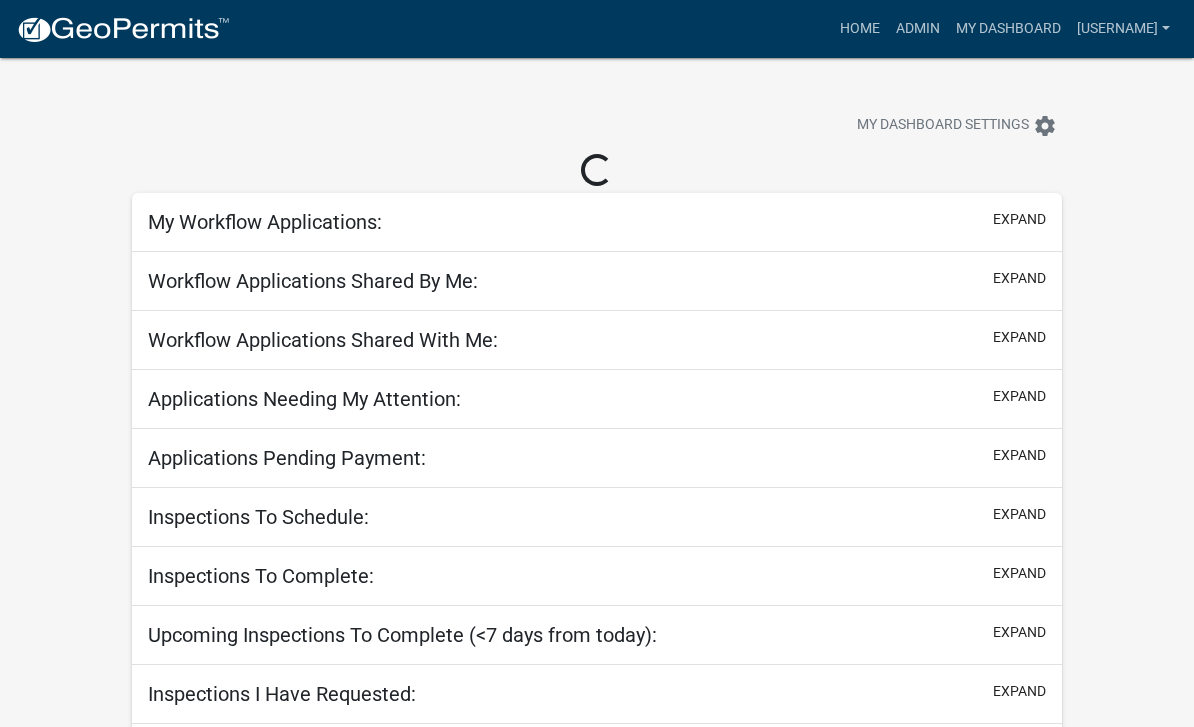 scroll, scrollTop: 0, scrollLeft: 0, axis: both 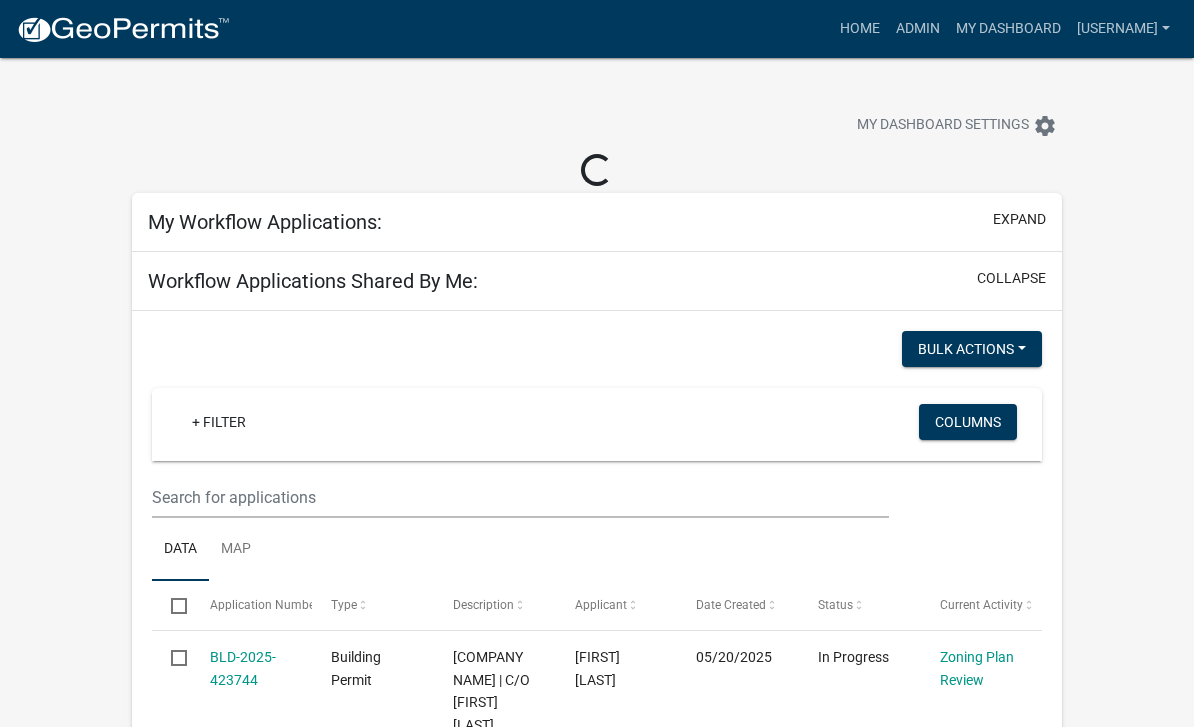 select on "3: 100" 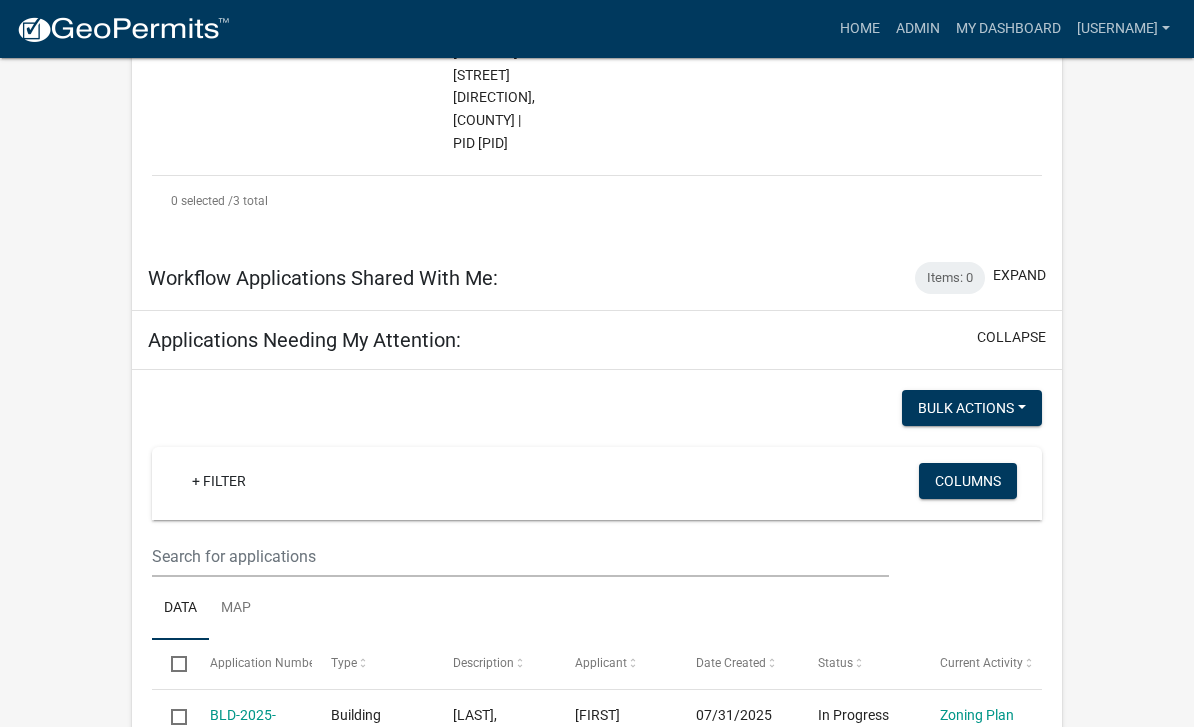 scroll, scrollTop: 1072, scrollLeft: 0, axis: vertical 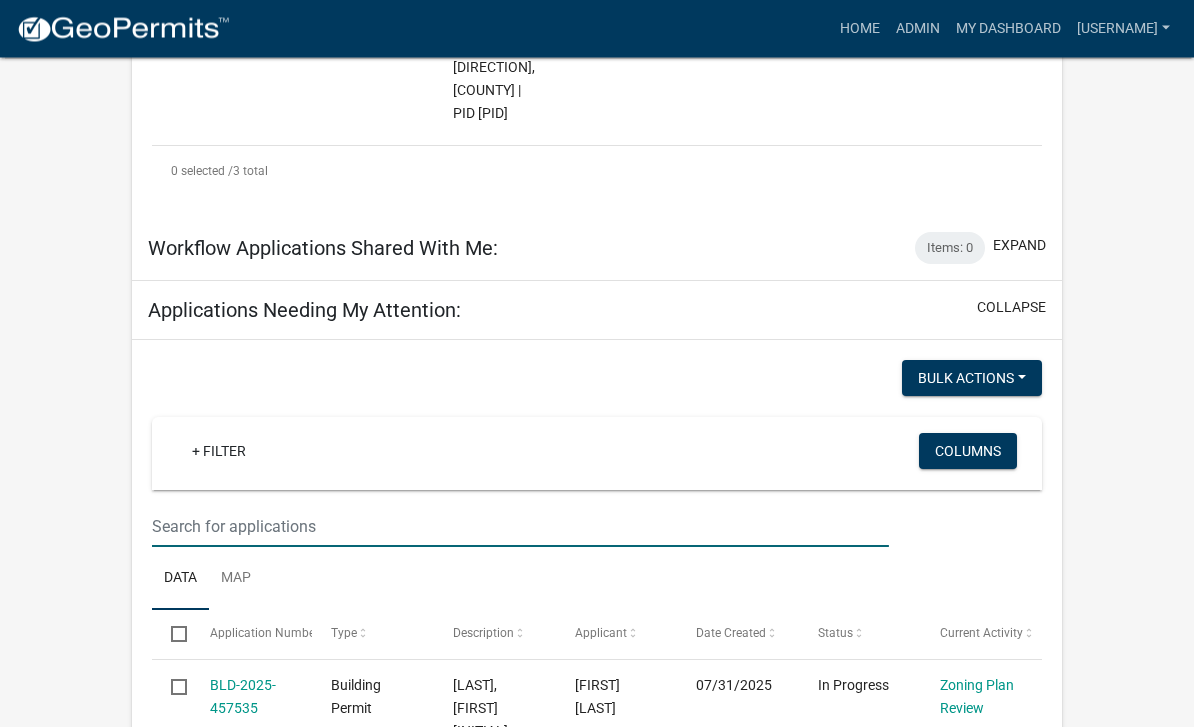 click at bounding box center [520, 527] 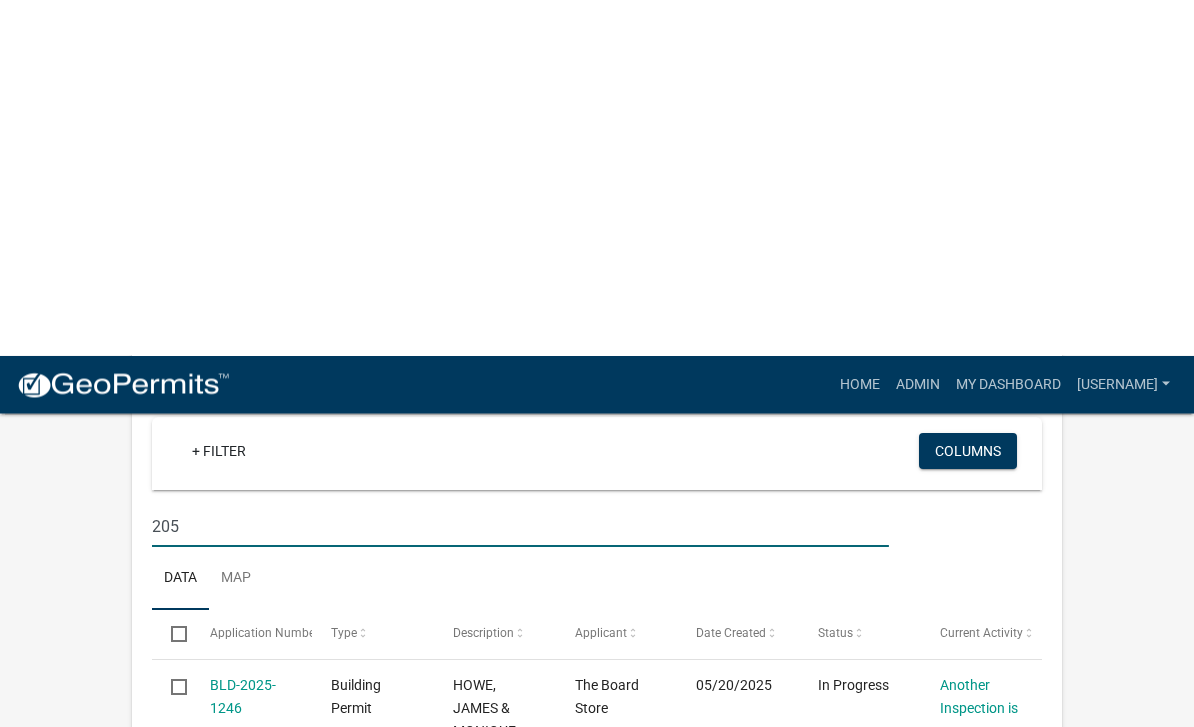 scroll, scrollTop: 1434, scrollLeft: 0, axis: vertical 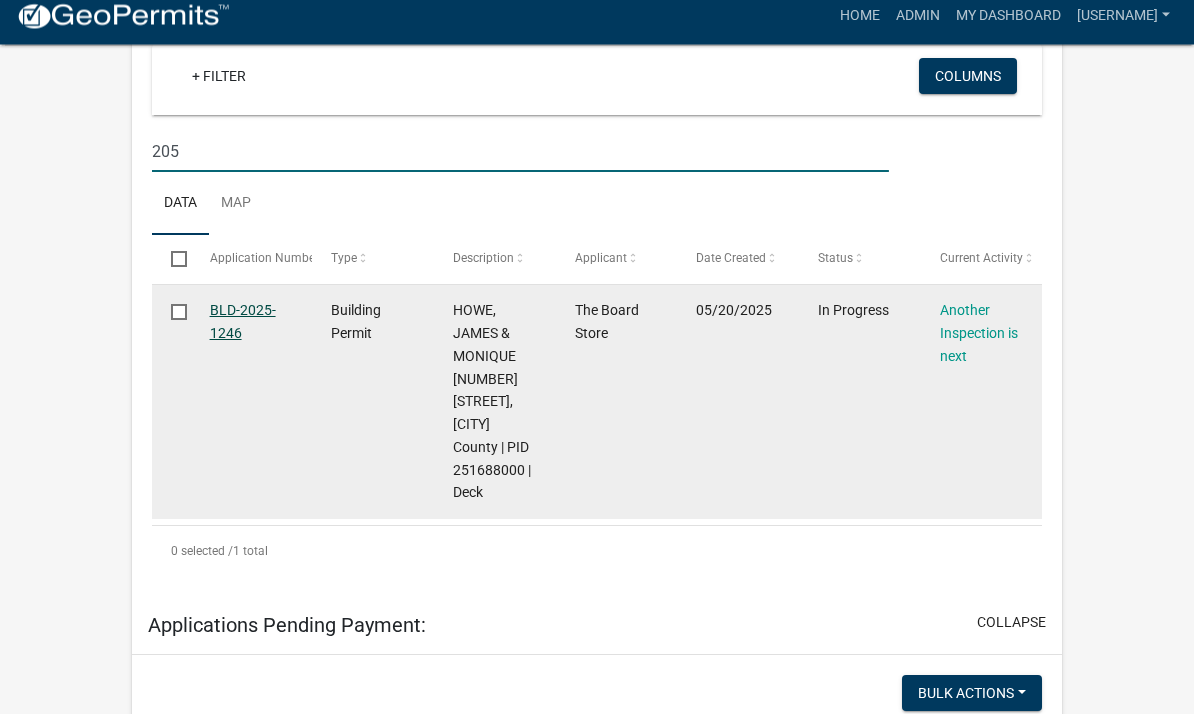 type on "205" 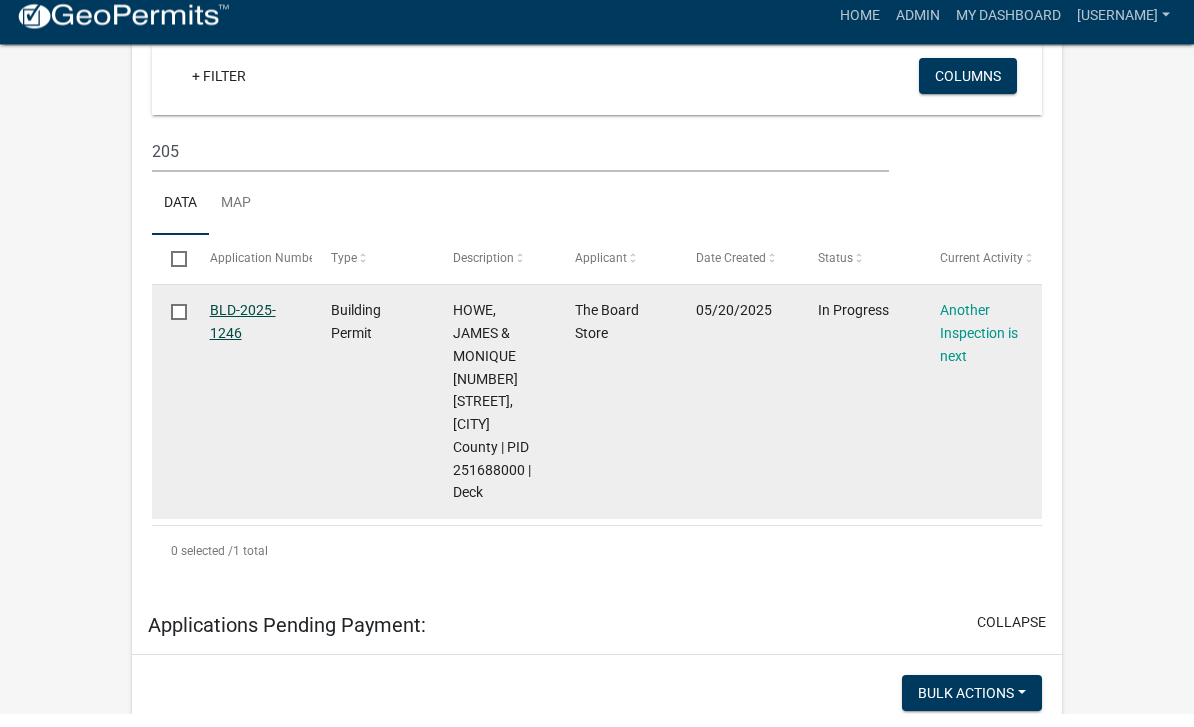 scroll, scrollTop: 0, scrollLeft: 0, axis: both 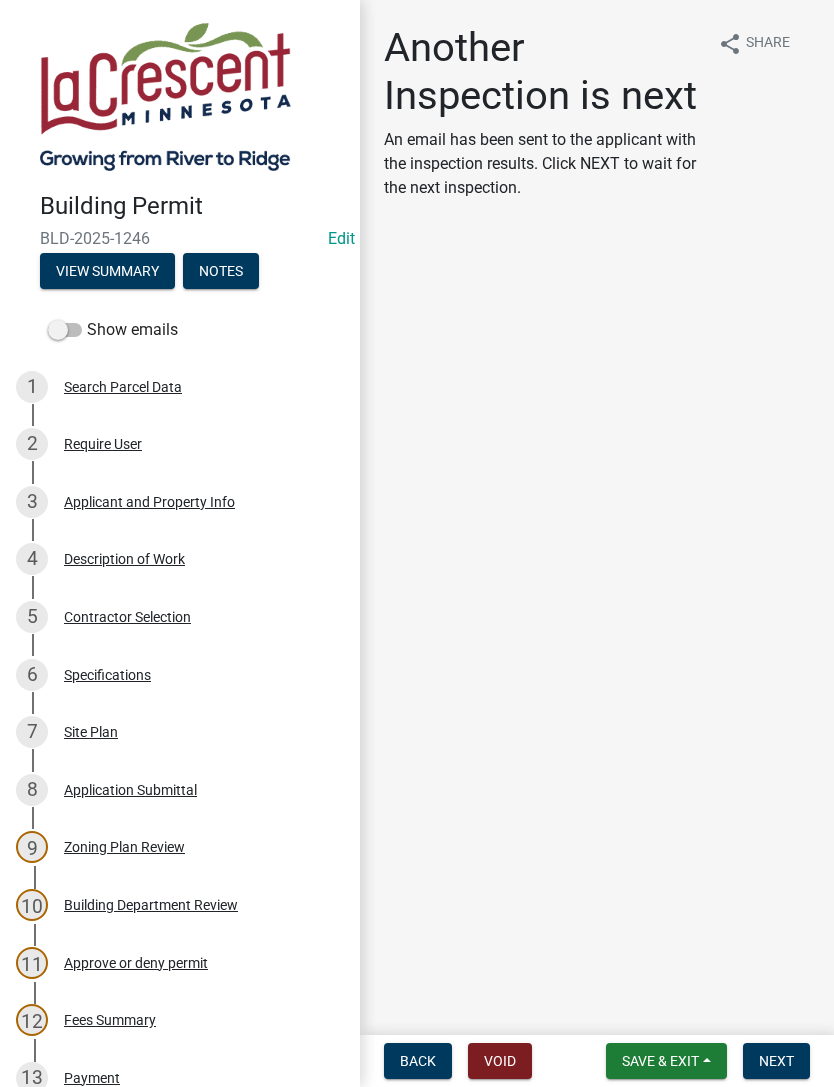 click on "Notes" at bounding box center [221, 271] 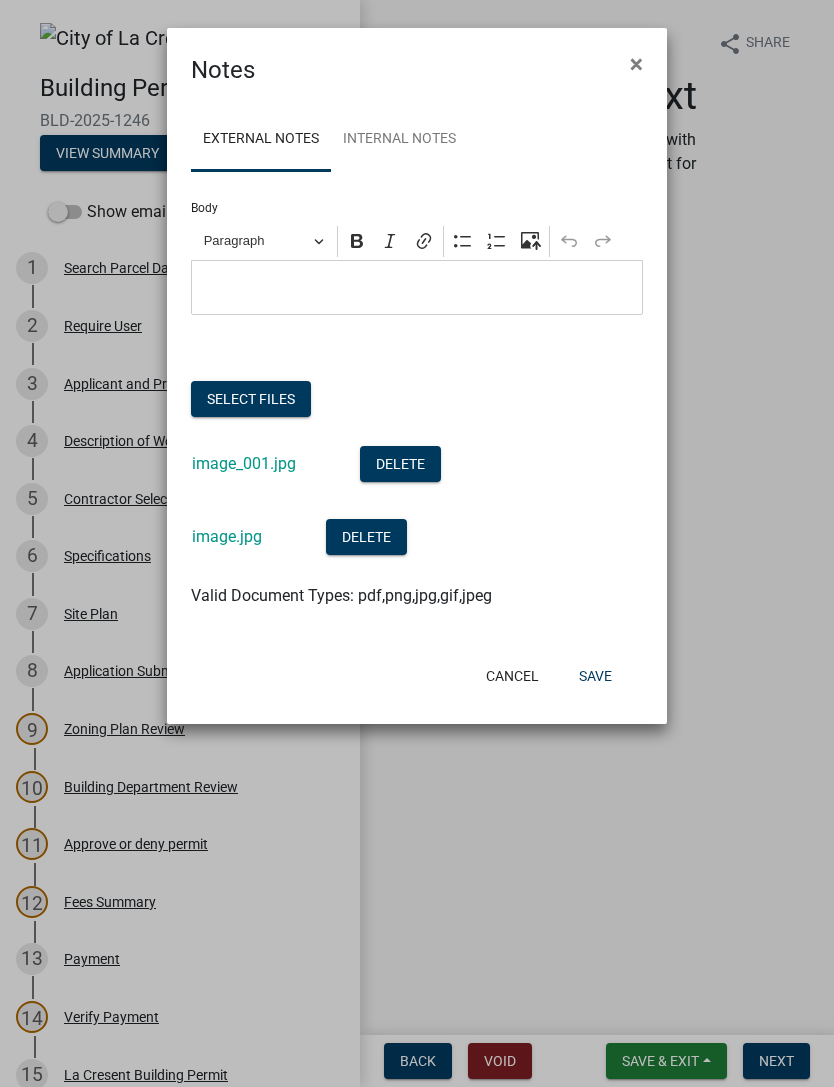 click on "Select files" 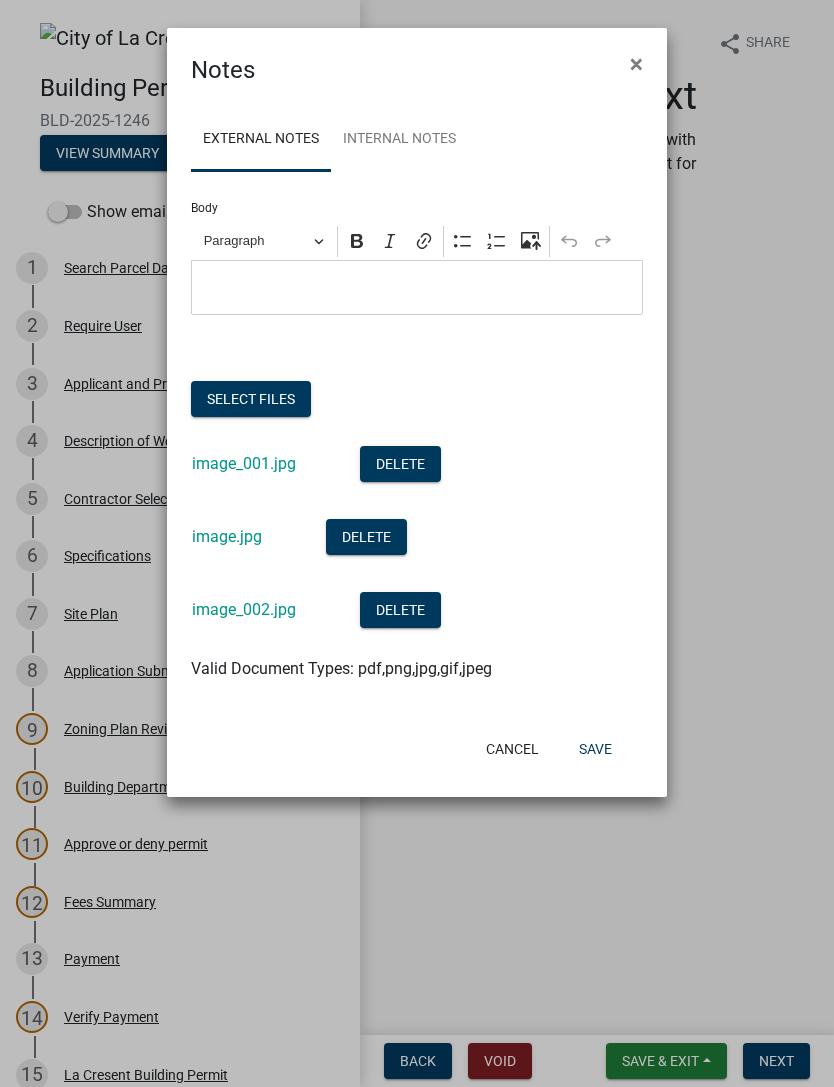 click on "Save" 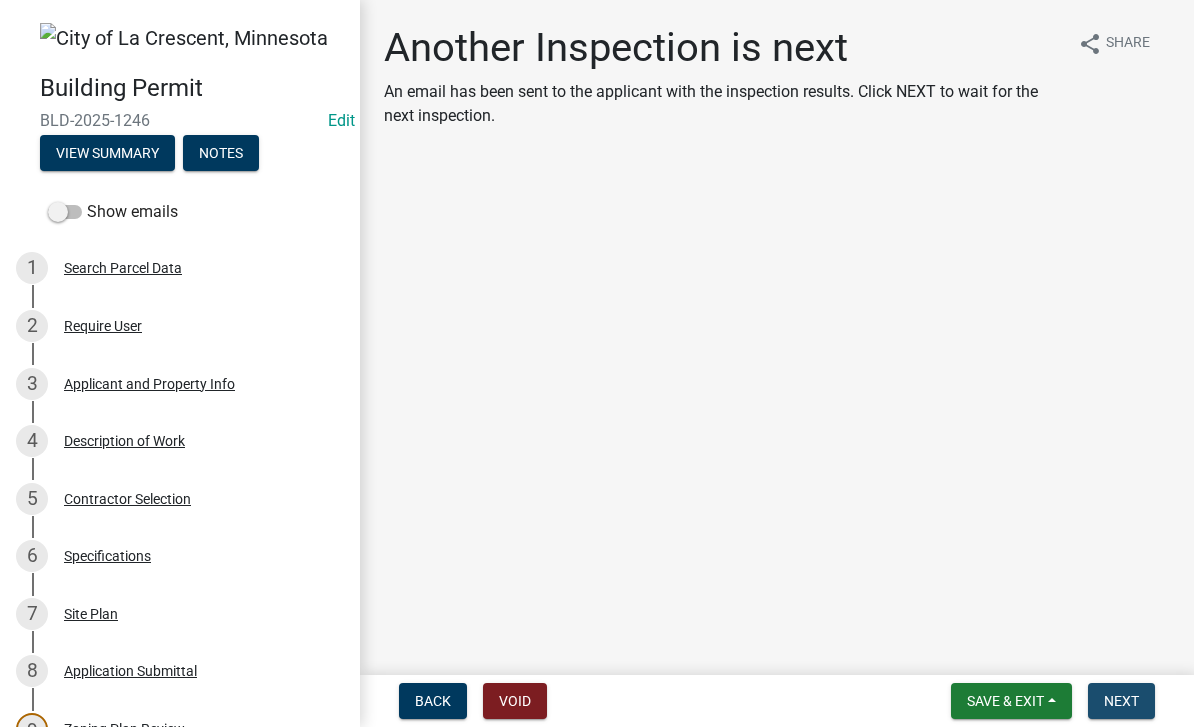 click on "Next" at bounding box center (1121, 701) 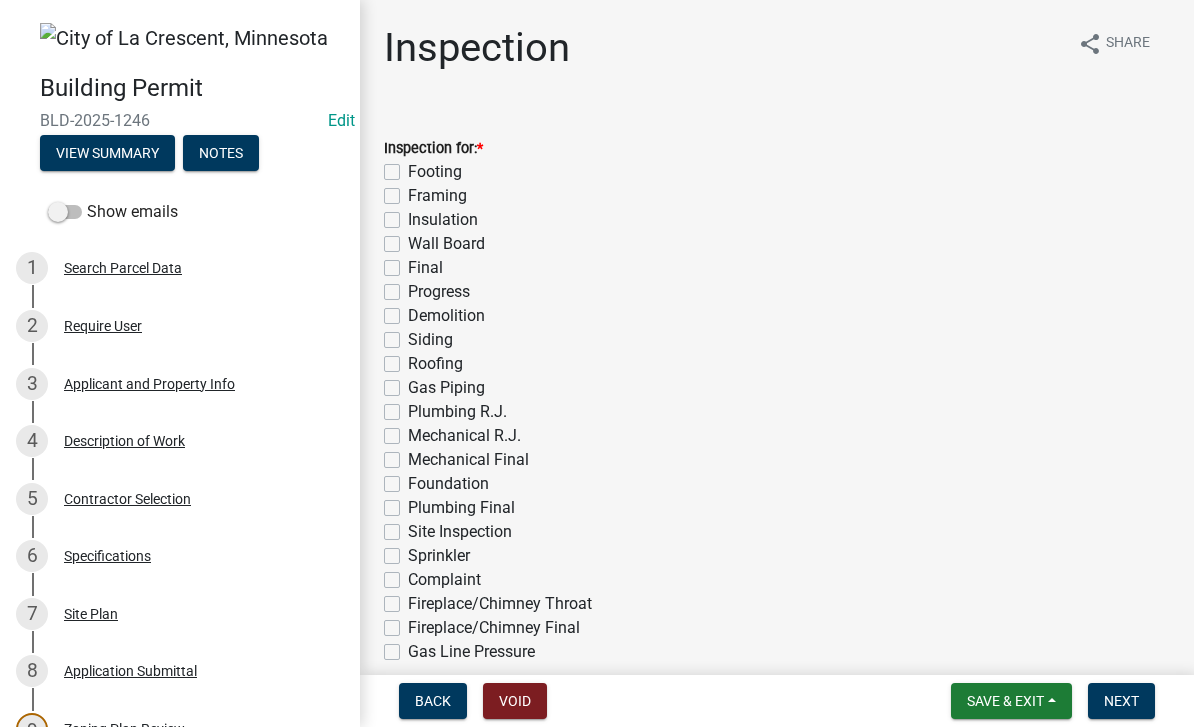 click on "Final" 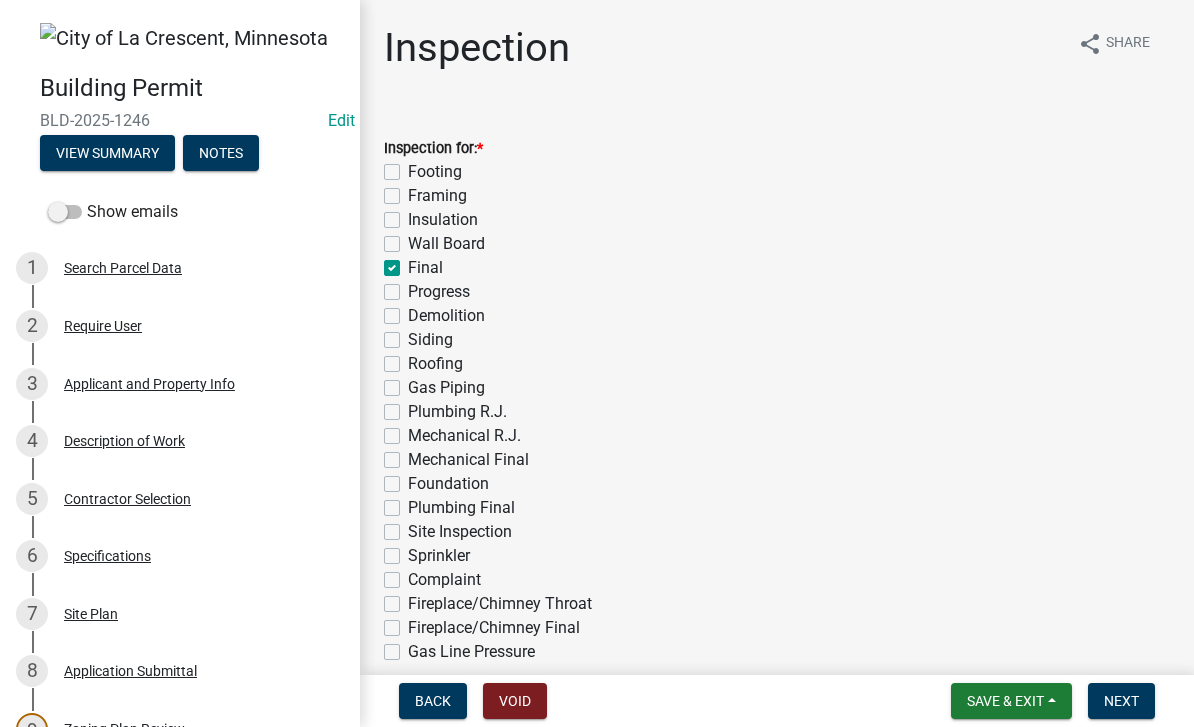 checkbox on "false" 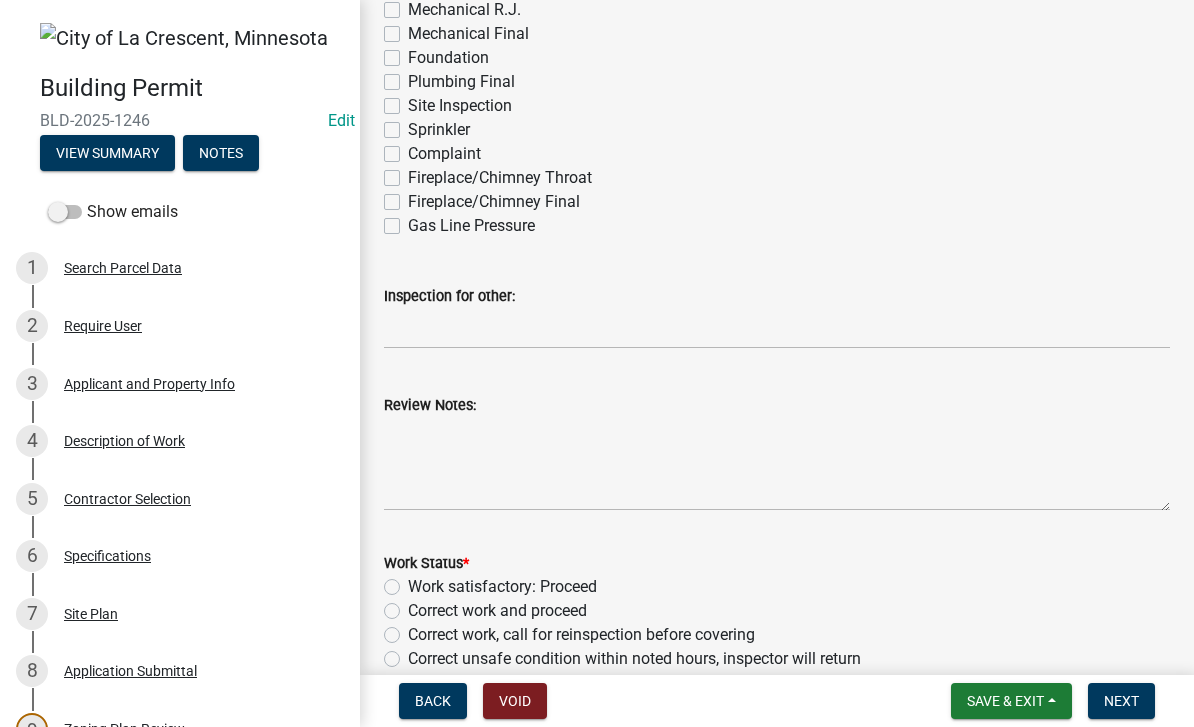 scroll, scrollTop: 426, scrollLeft: 0, axis: vertical 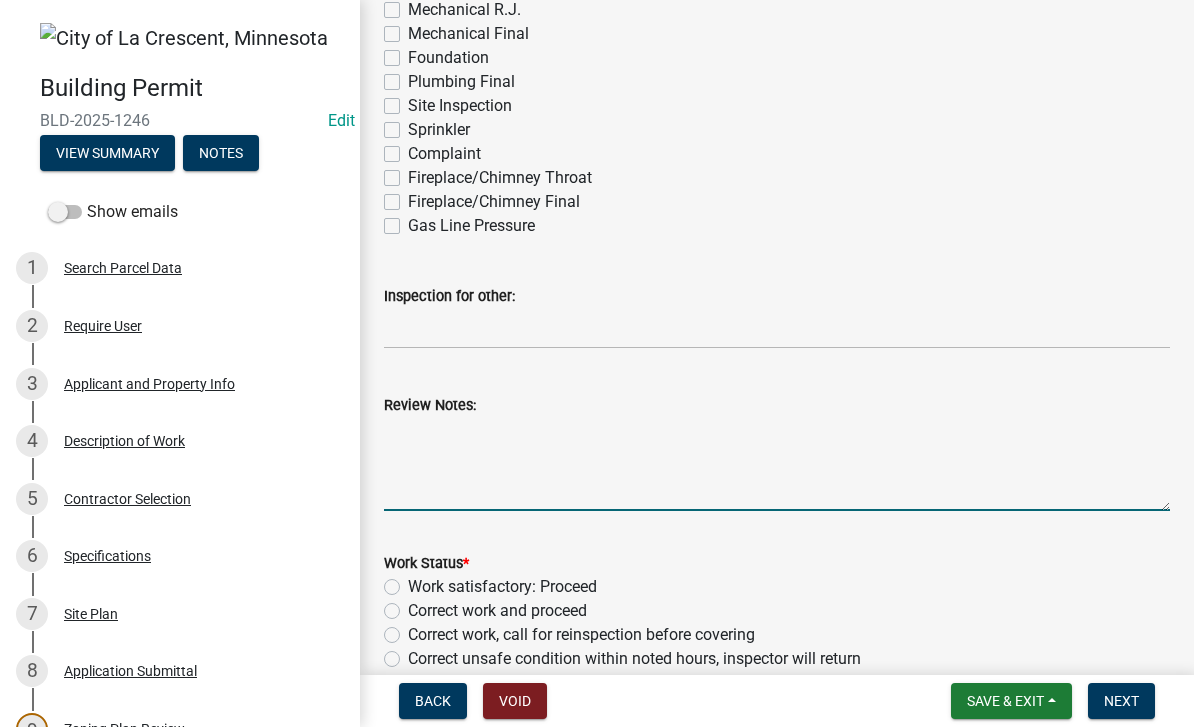 click on "Review Notes:" at bounding box center [777, 464] 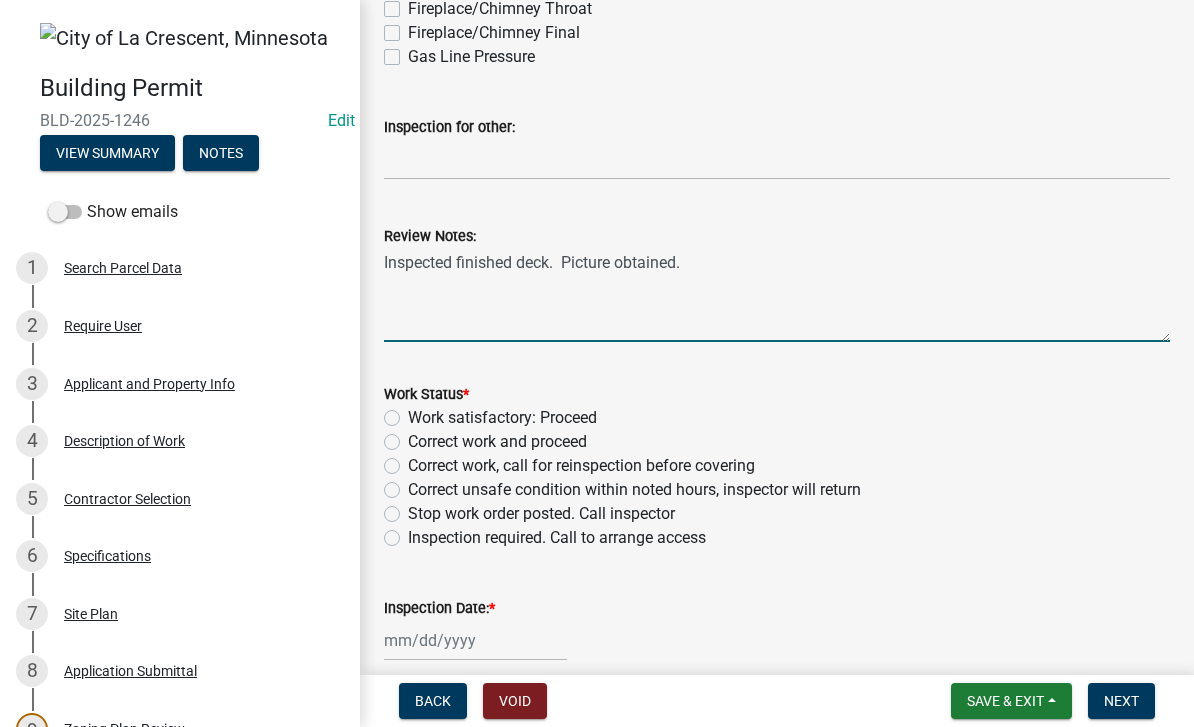 type on "Inspected finished deck.  Picture obtained." 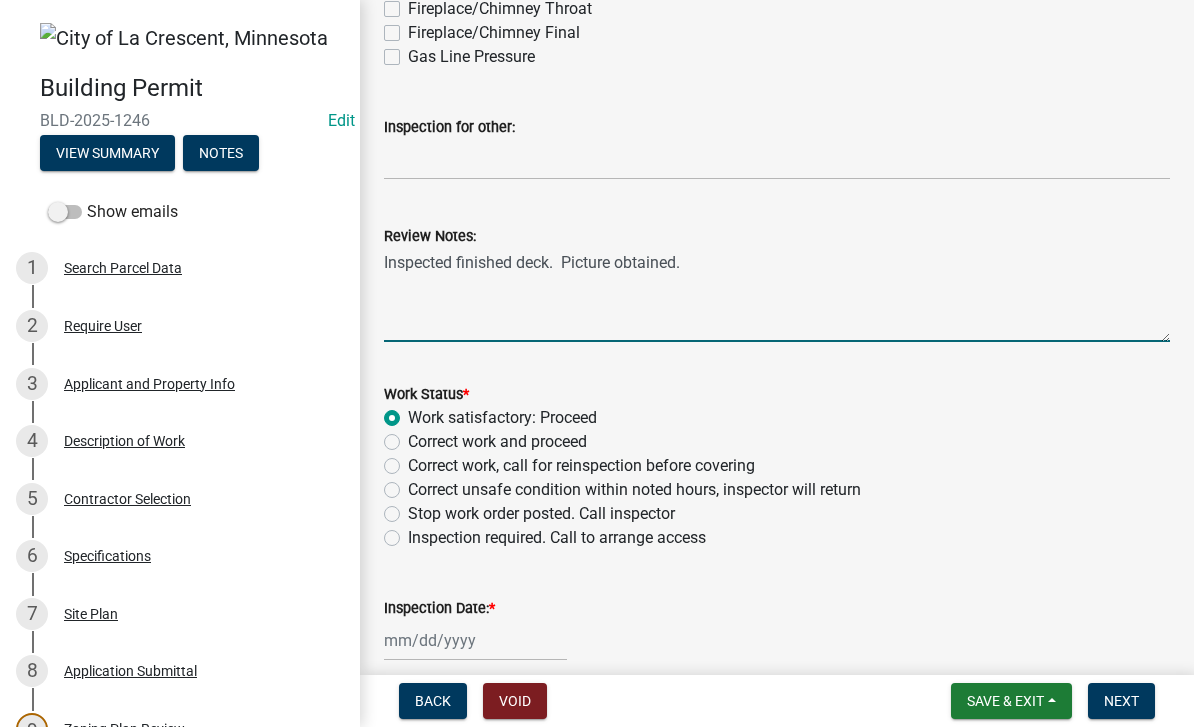radio on "true" 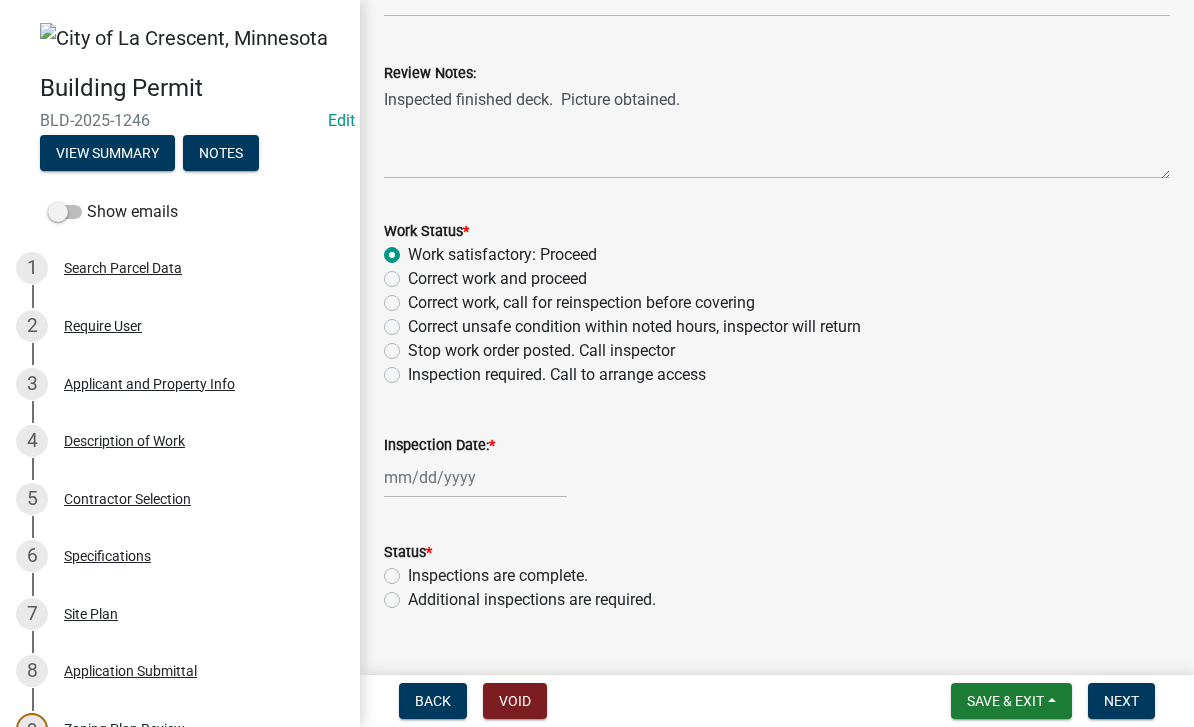 scroll, scrollTop: 762, scrollLeft: 0, axis: vertical 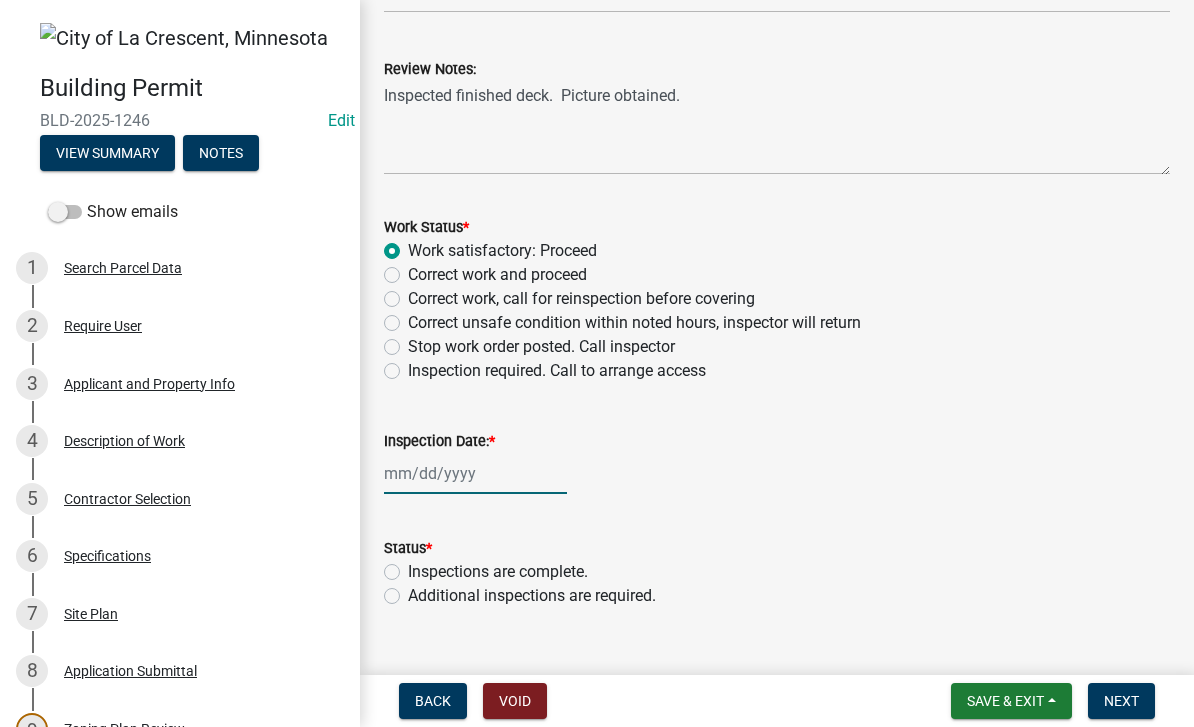 click 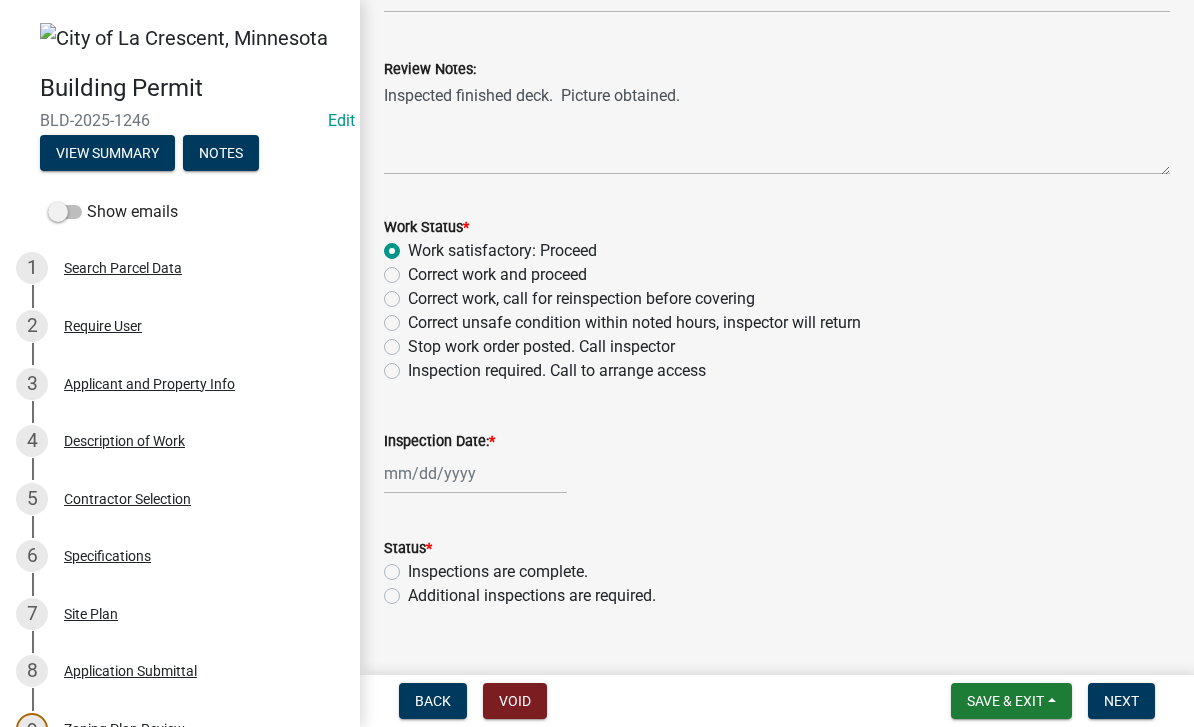 select on "8" 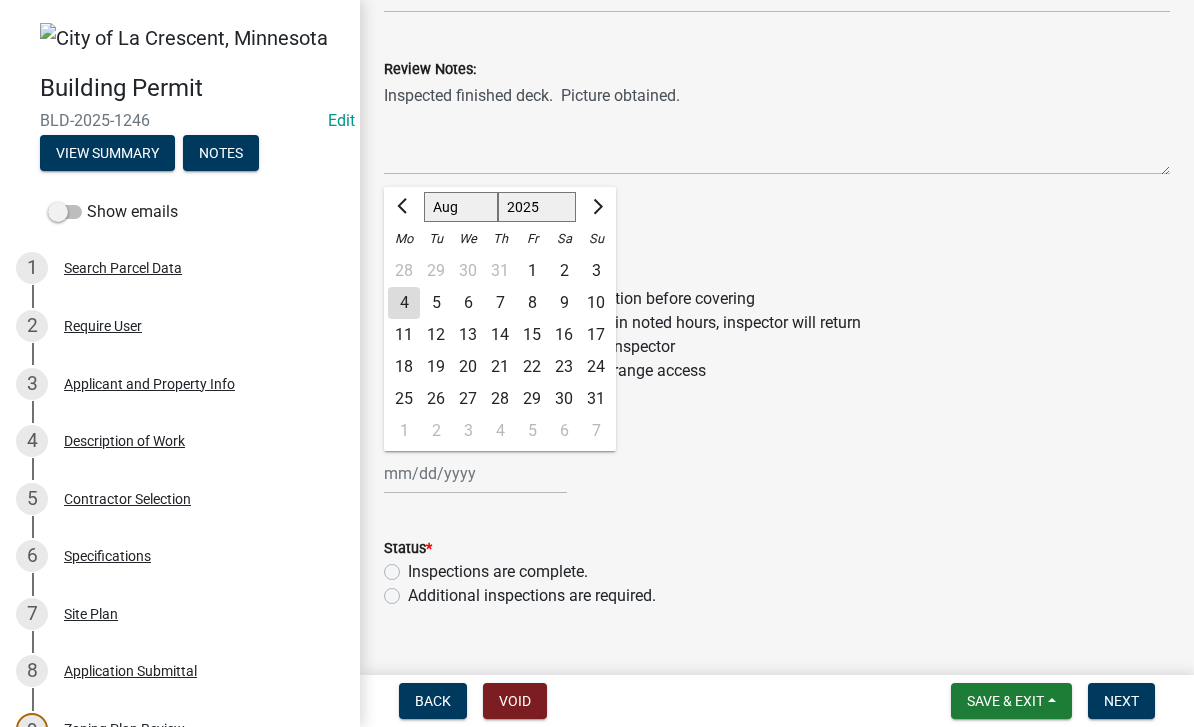 click on "4" 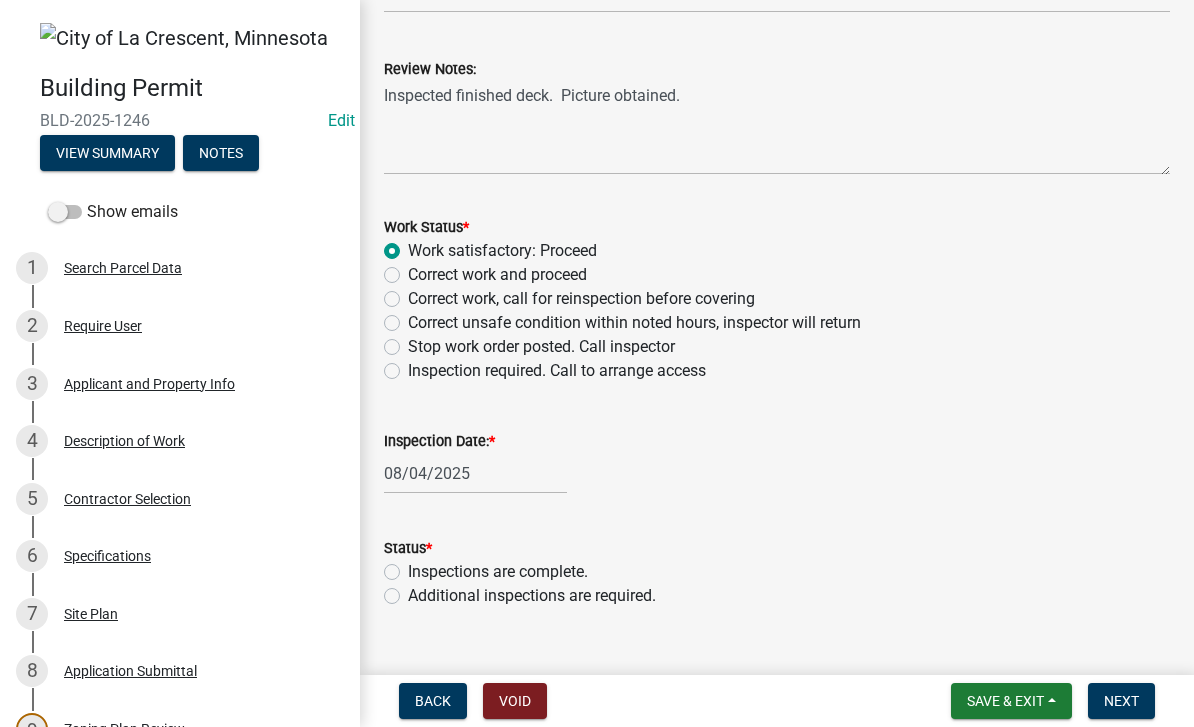 click on "Inspections are complete." 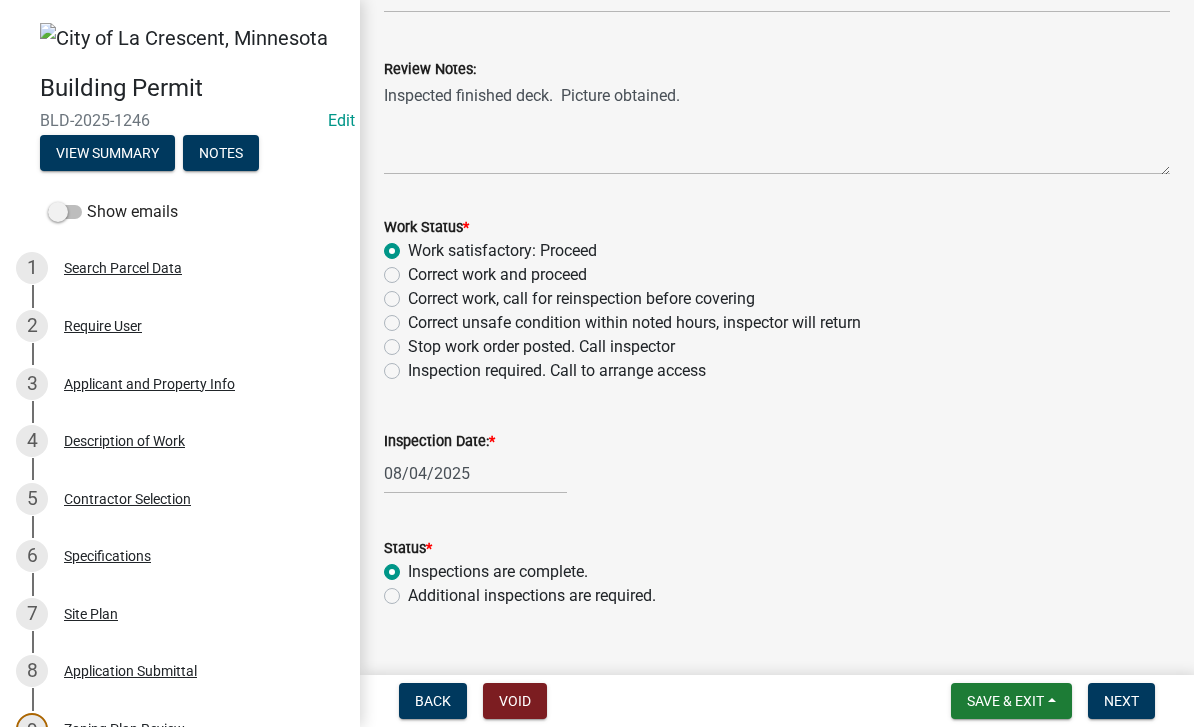 radio on "true" 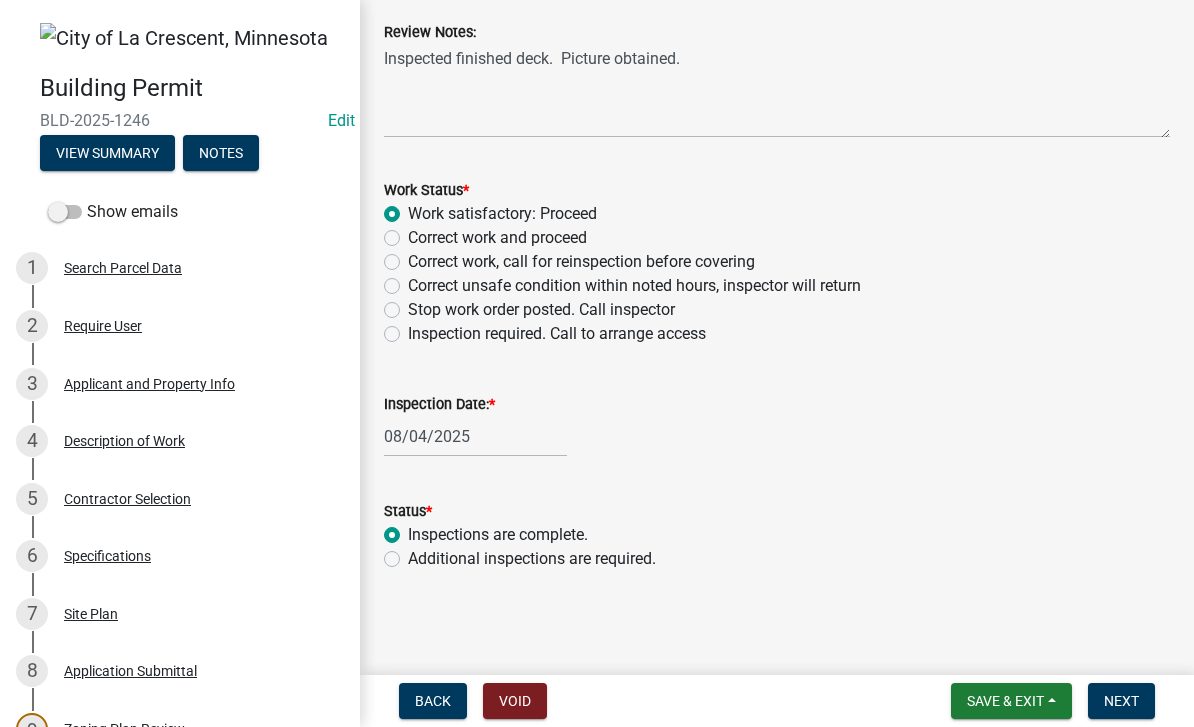 scroll, scrollTop: 799, scrollLeft: 0, axis: vertical 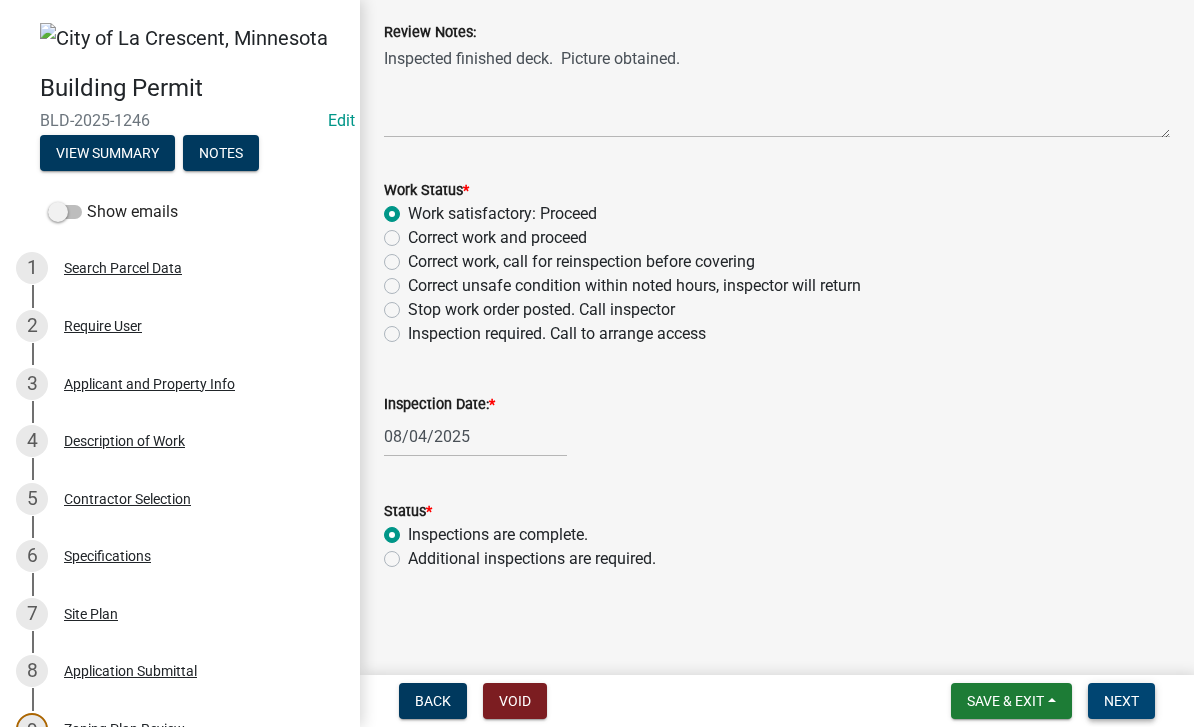 click on "Next" at bounding box center [1121, 701] 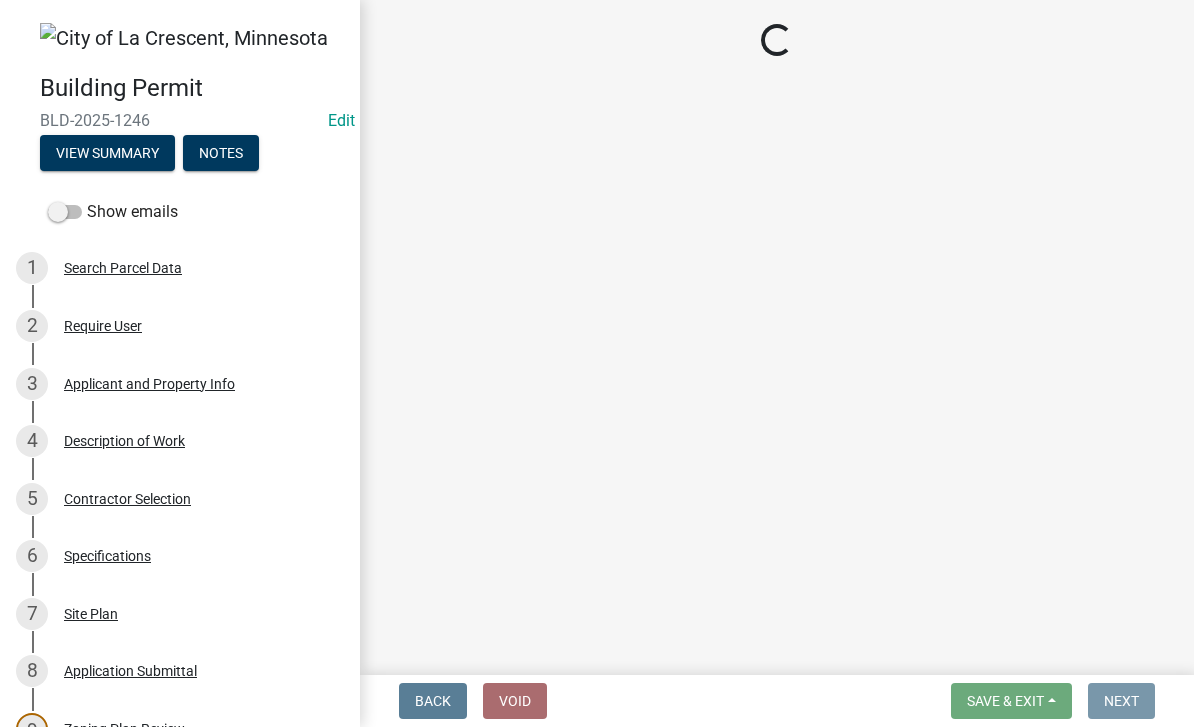 scroll, scrollTop: 0, scrollLeft: 0, axis: both 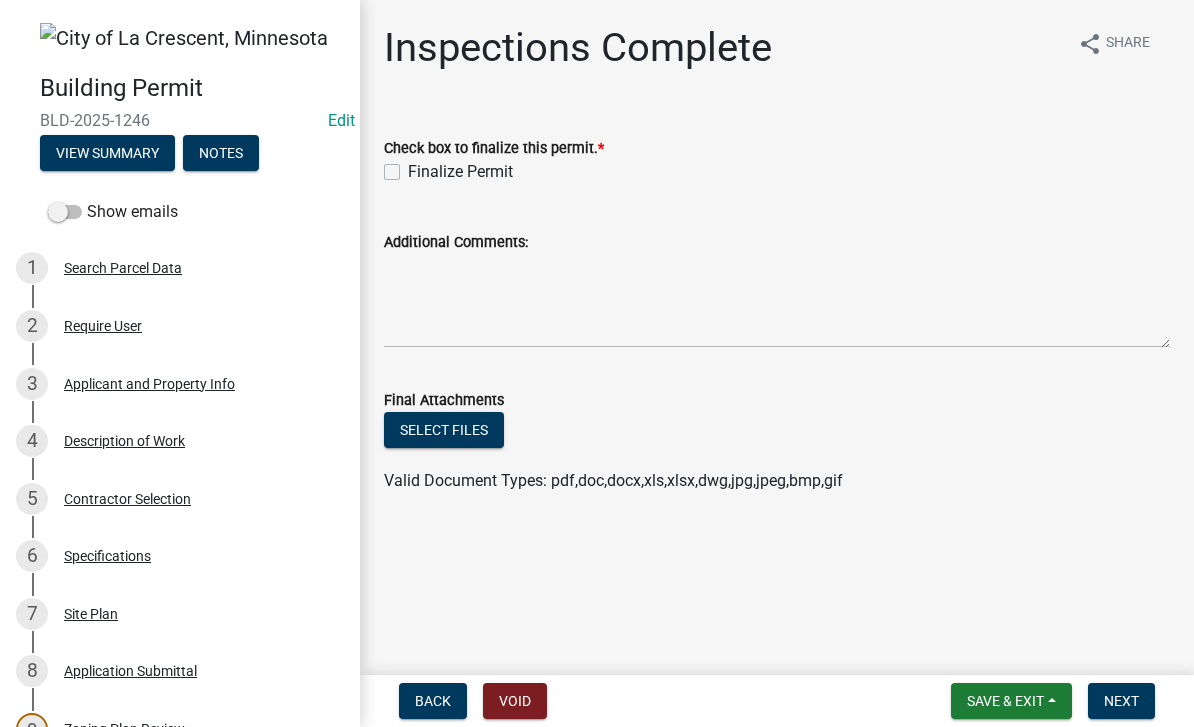 click on "Finalize Permit" 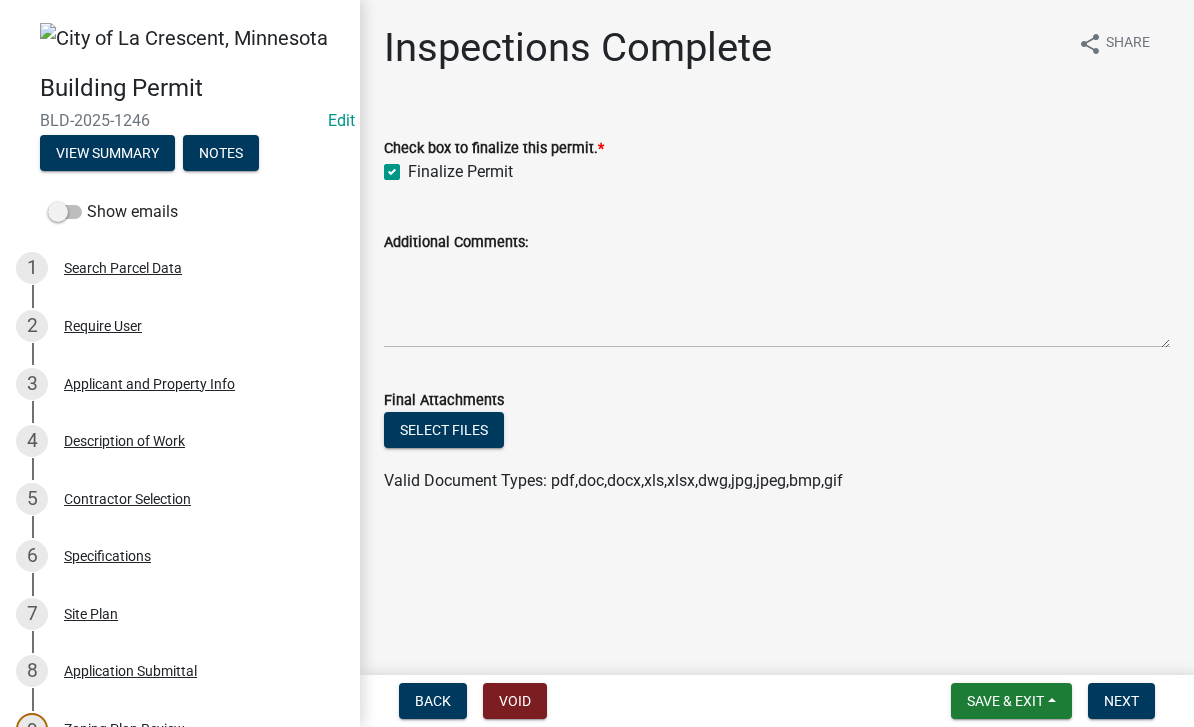checkbox on "true" 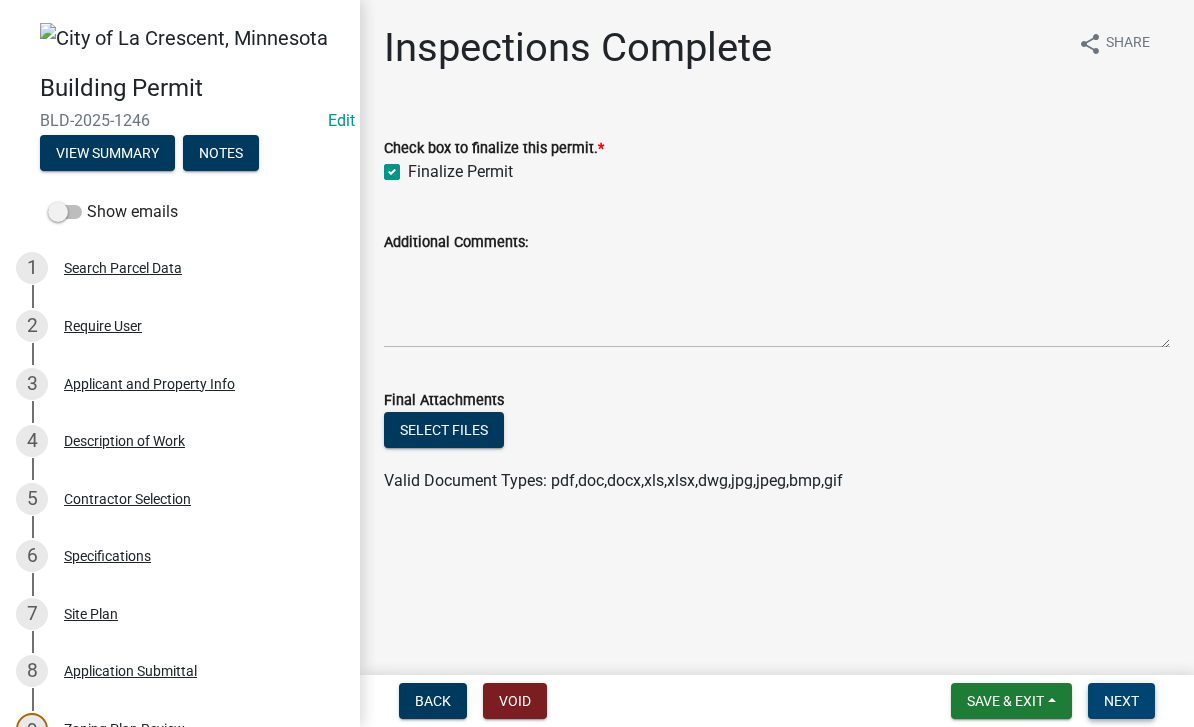 click on "Next" at bounding box center [1121, 701] 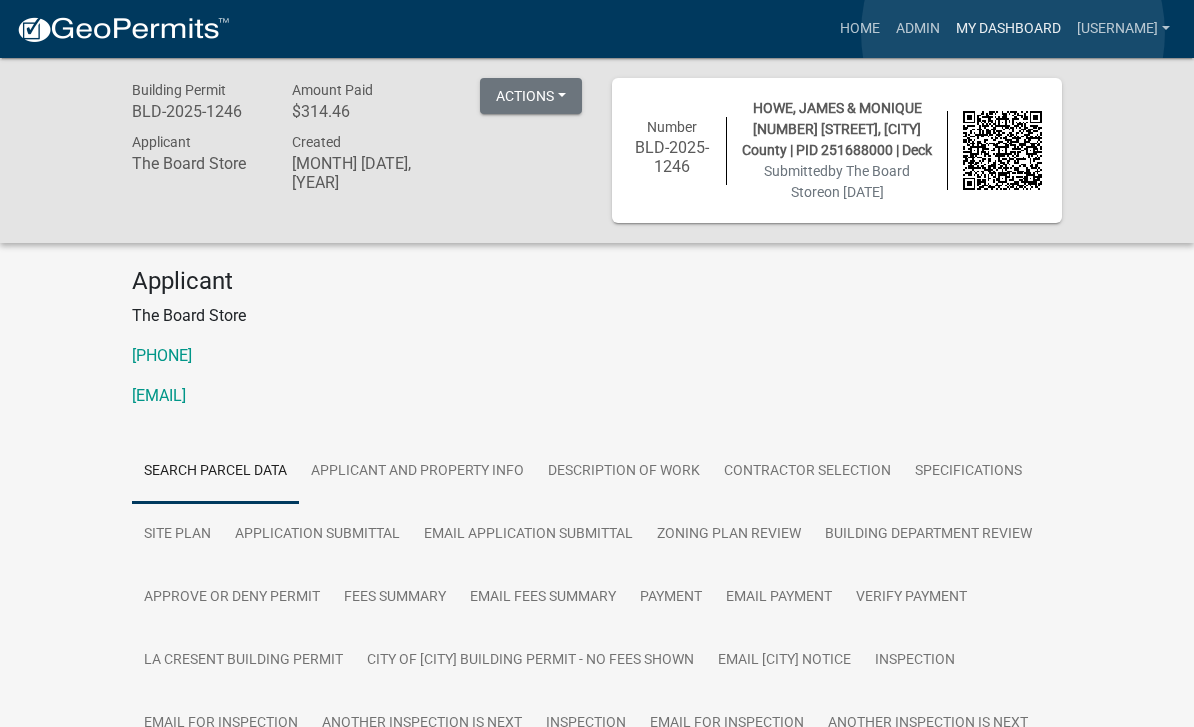 click on "My Dashboard" at bounding box center (1008, 29) 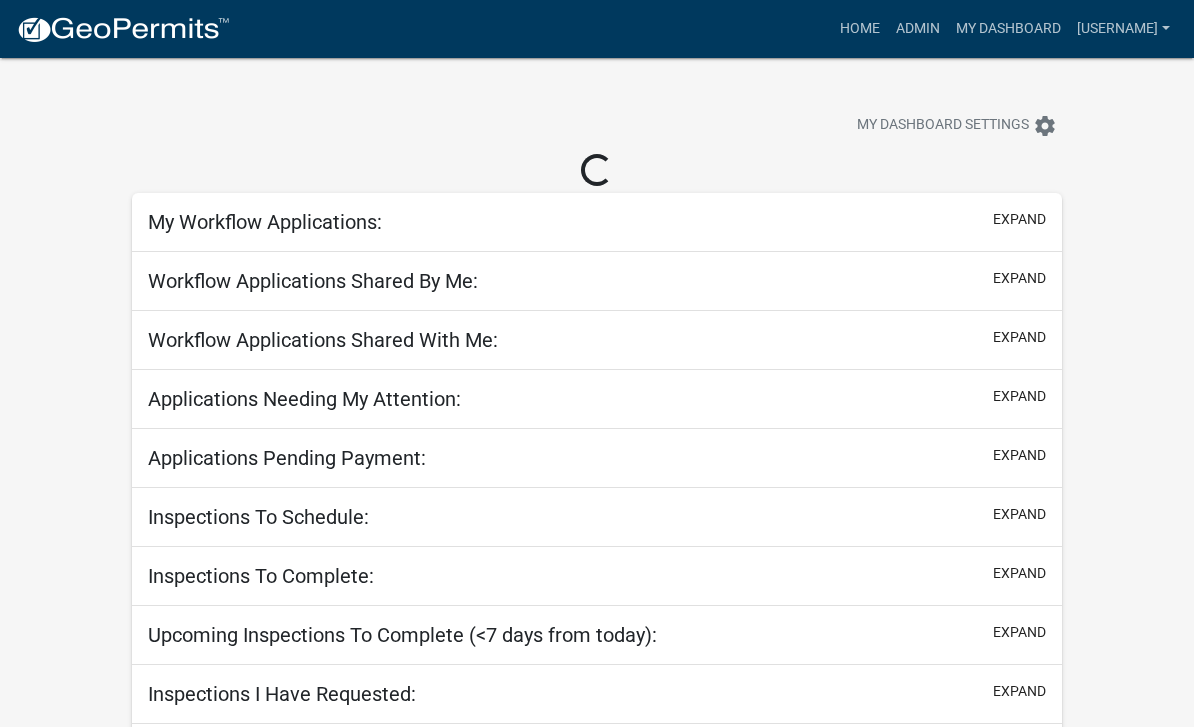 select on "3: 100" 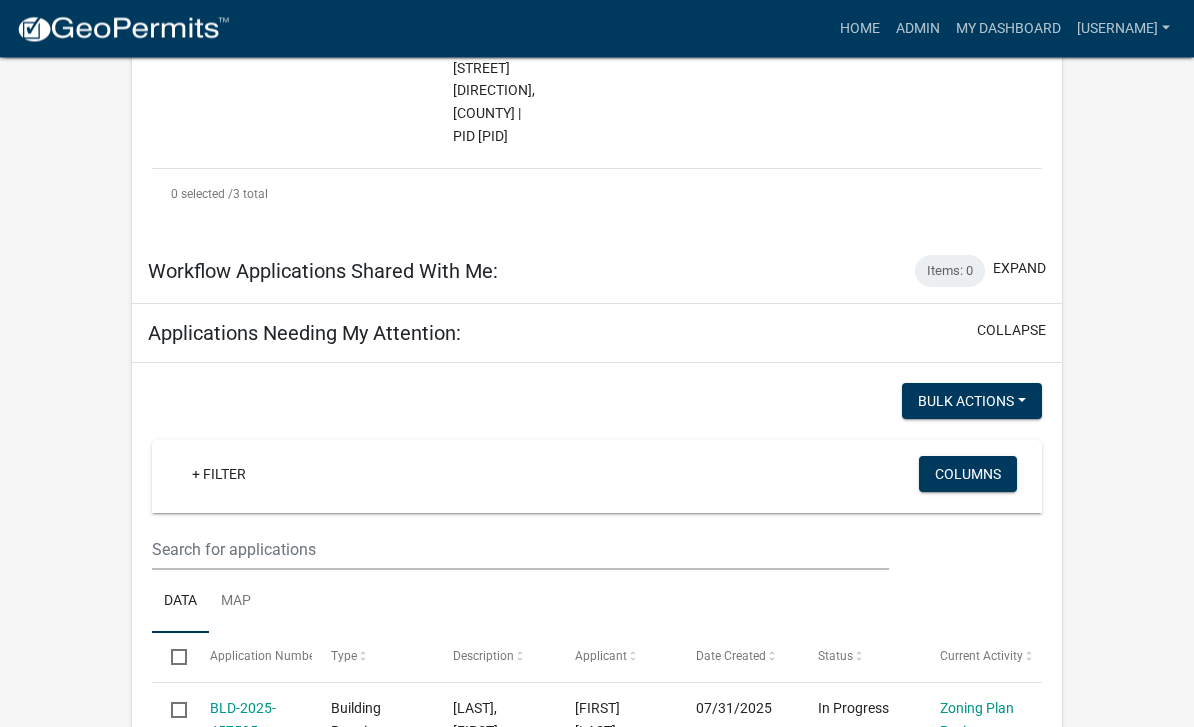 scroll, scrollTop: 1052, scrollLeft: 0, axis: vertical 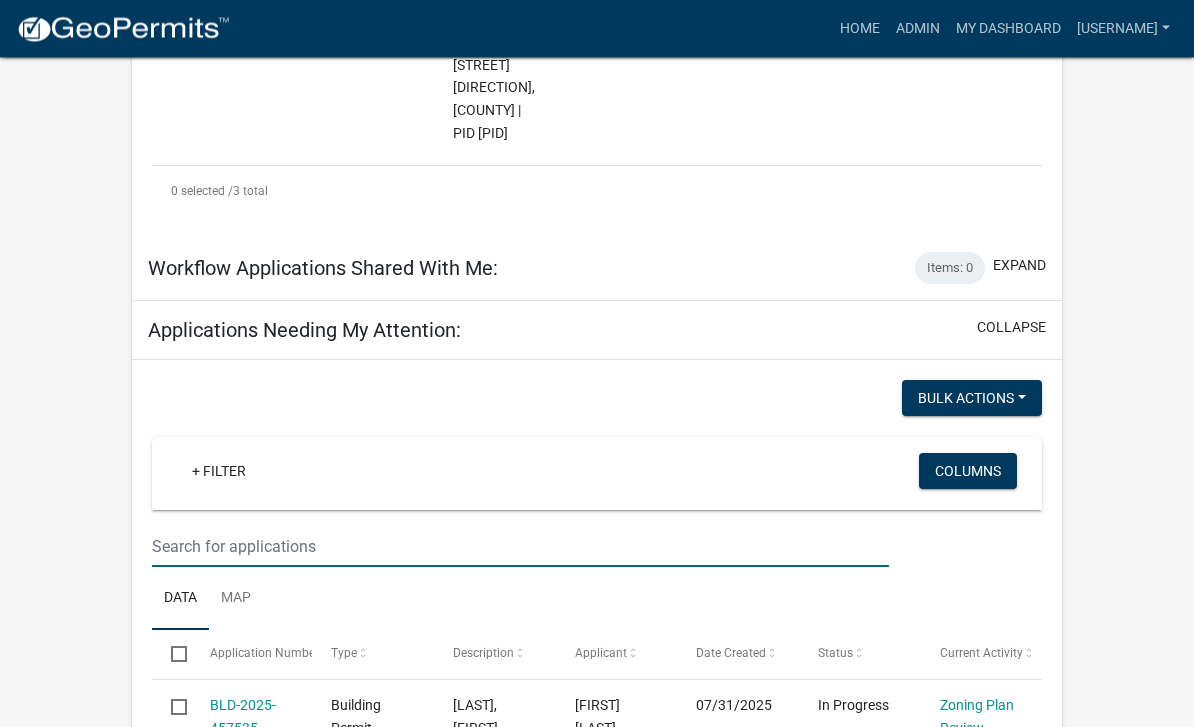 click at bounding box center (520, 547) 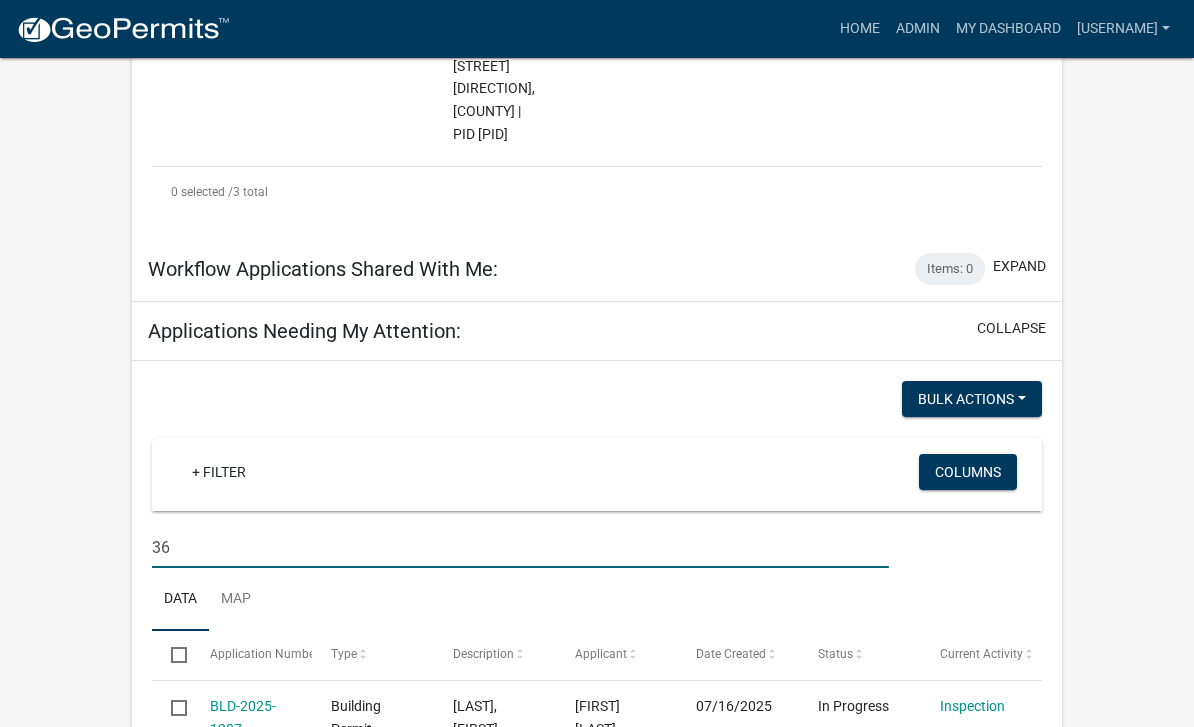 click on "36" at bounding box center [520, 547] 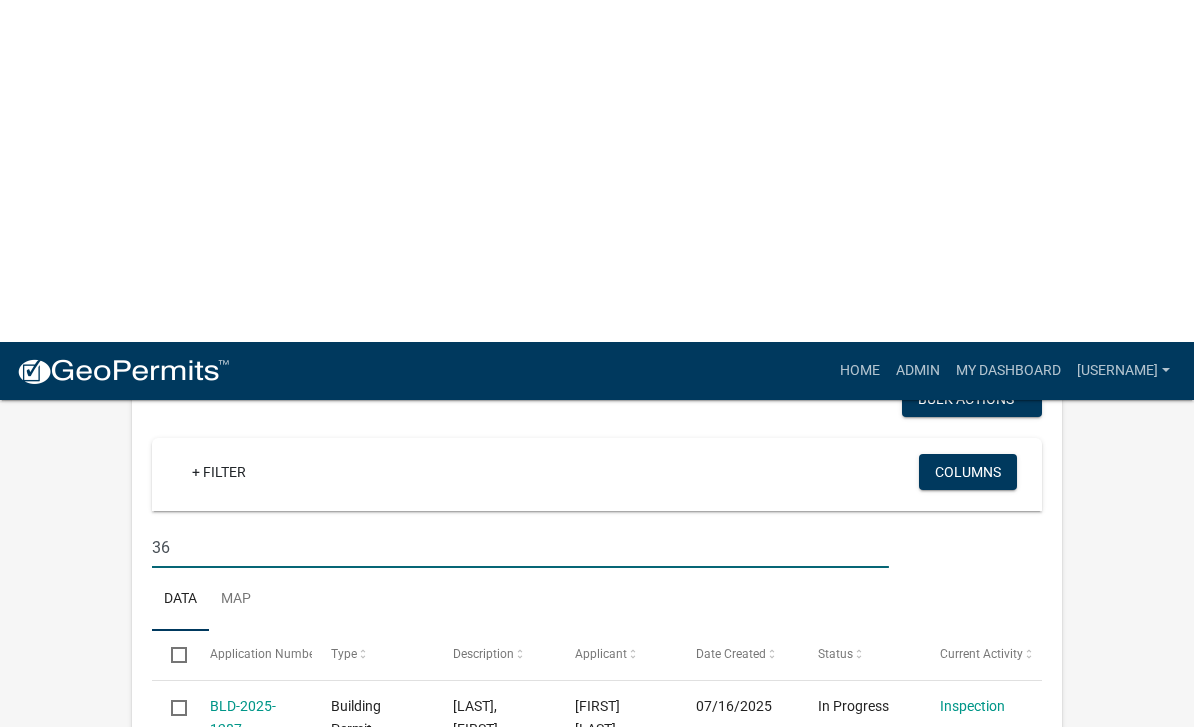 scroll, scrollTop: 1395, scrollLeft: 0, axis: vertical 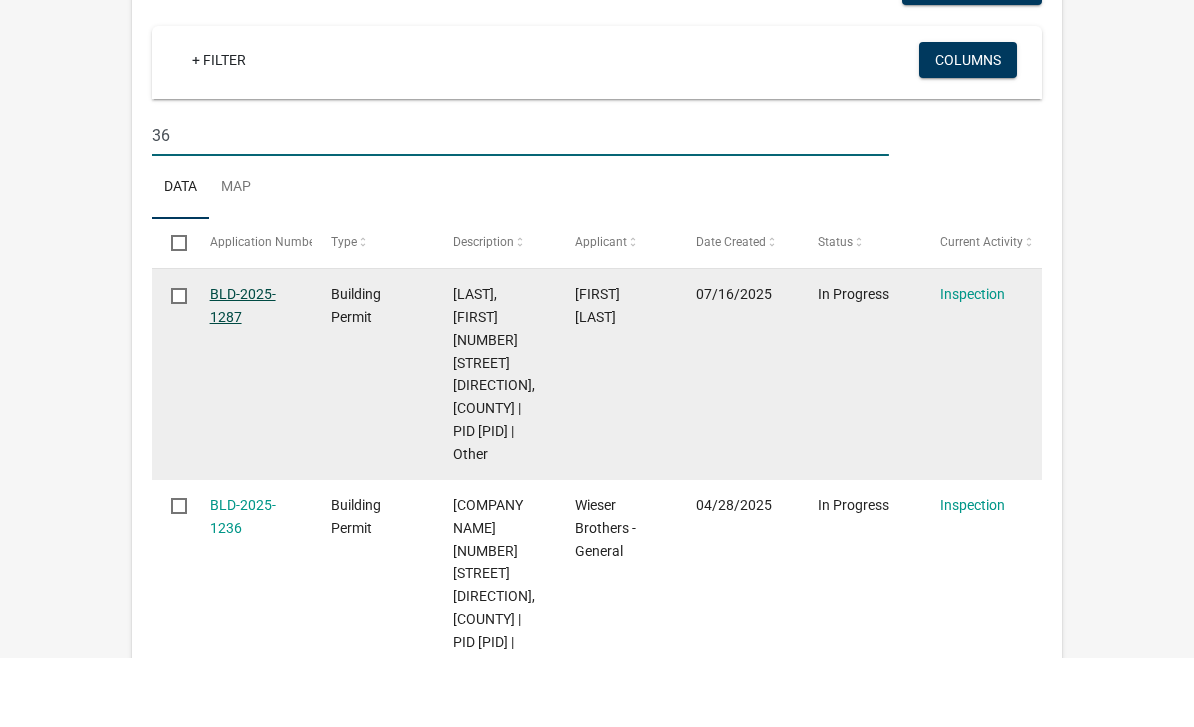 type on "36" 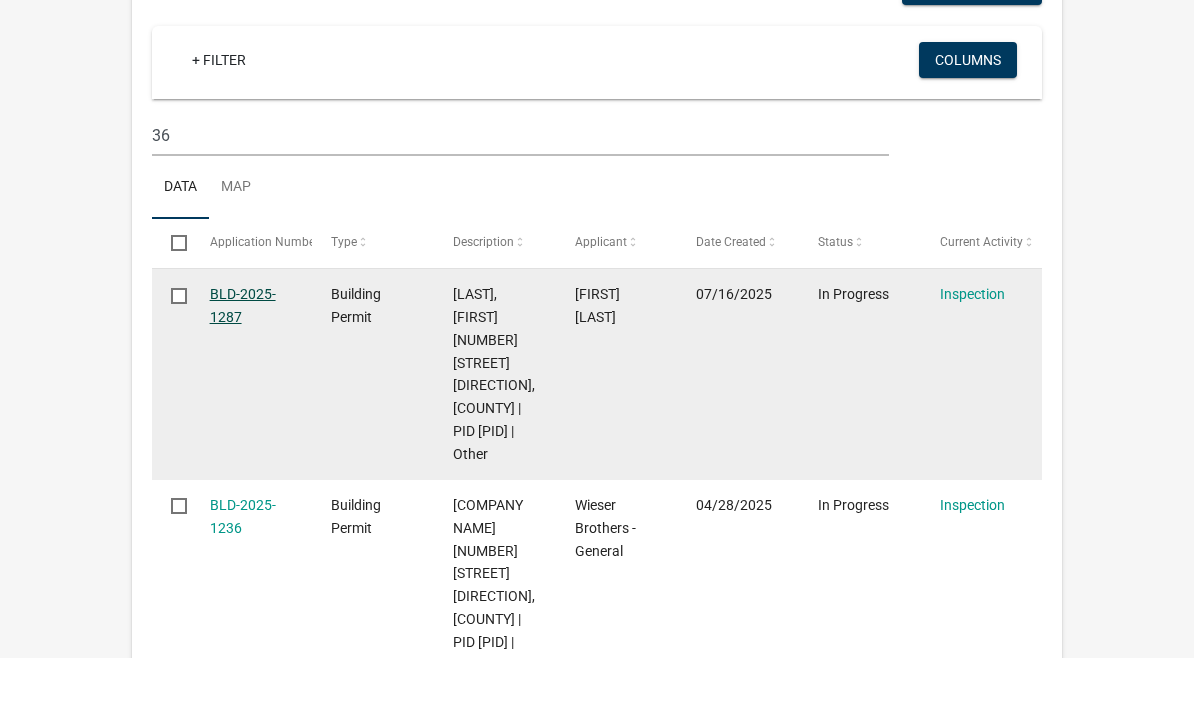 scroll, scrollTop: 0, scrollLeft: 0, axis: both 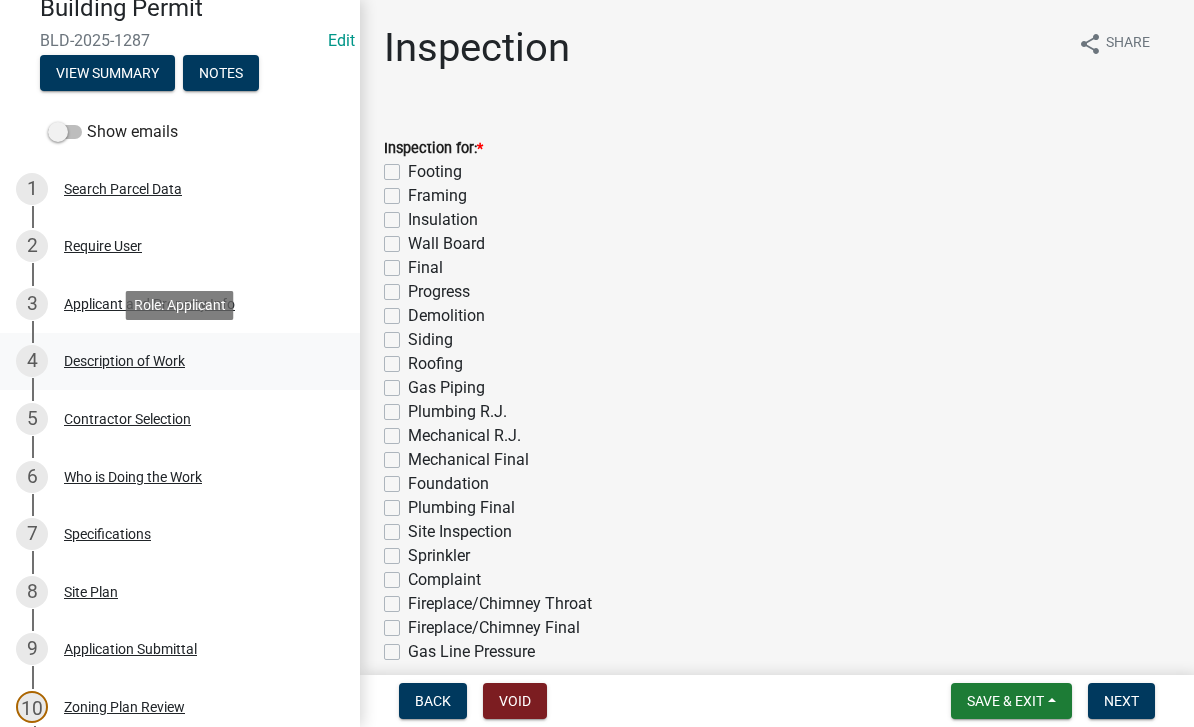 click on "Description of Work" at bounding box center (124, 361) 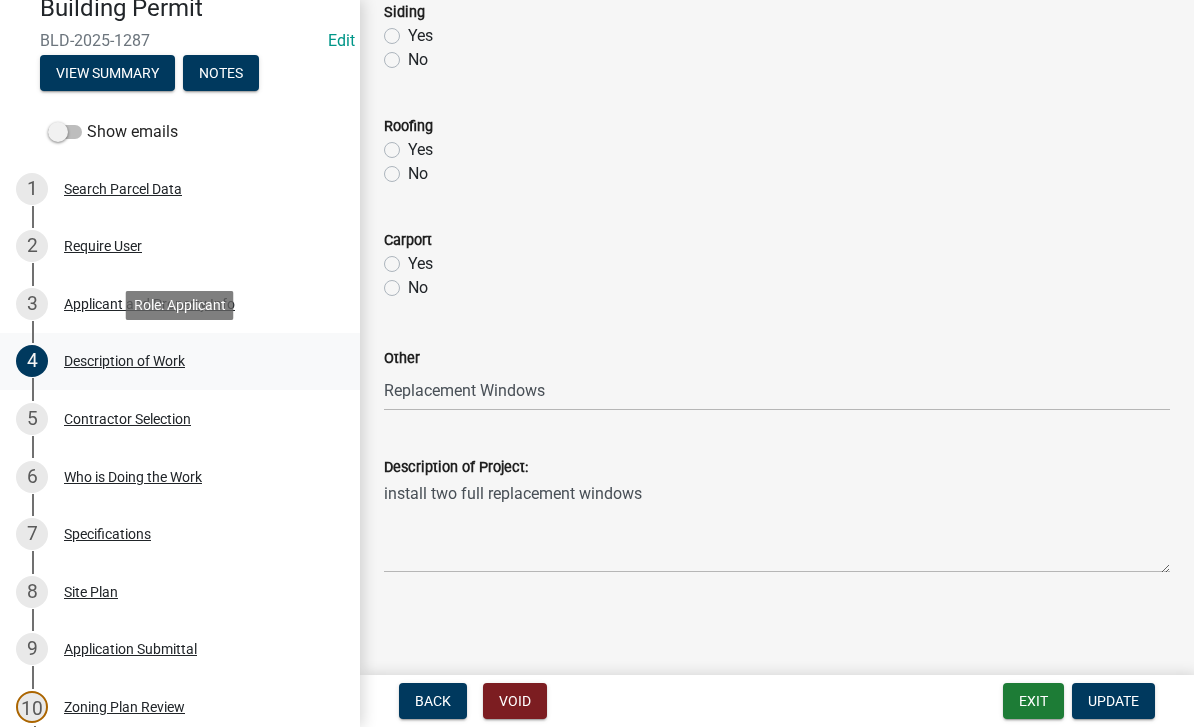 scroll, scrollTop: 1006, scrollLeft: 0, axis: vertical 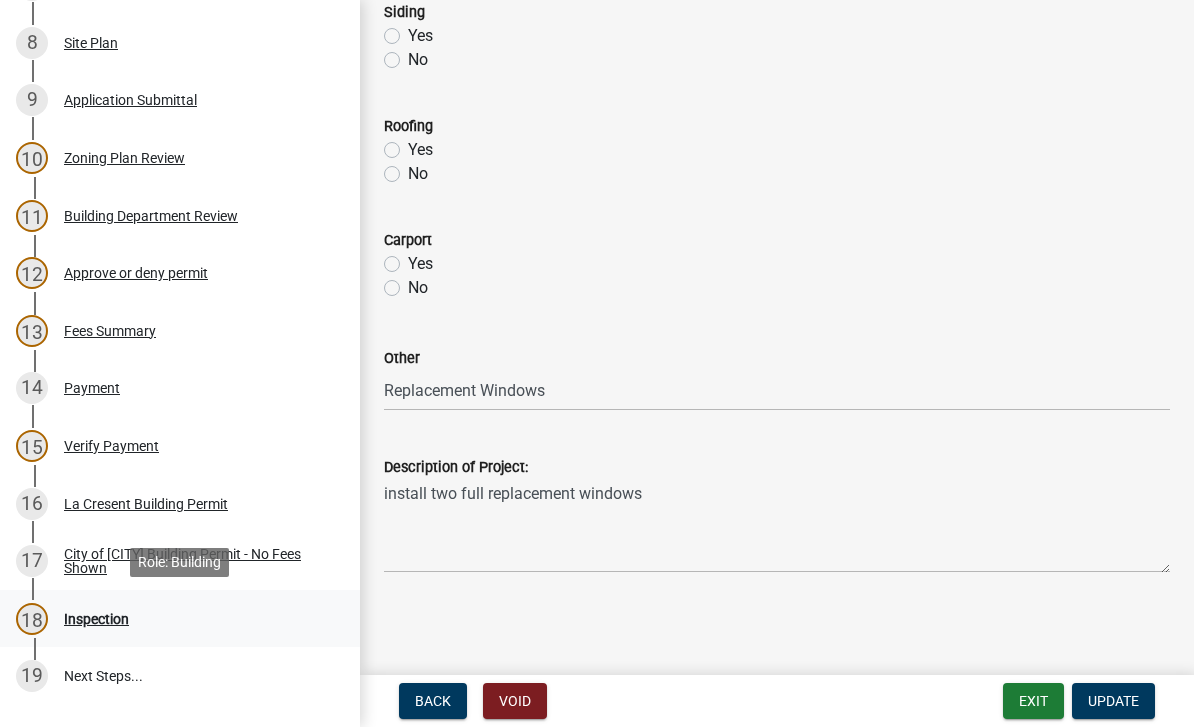 click on "Inspection" at bounding box center [96, 619] 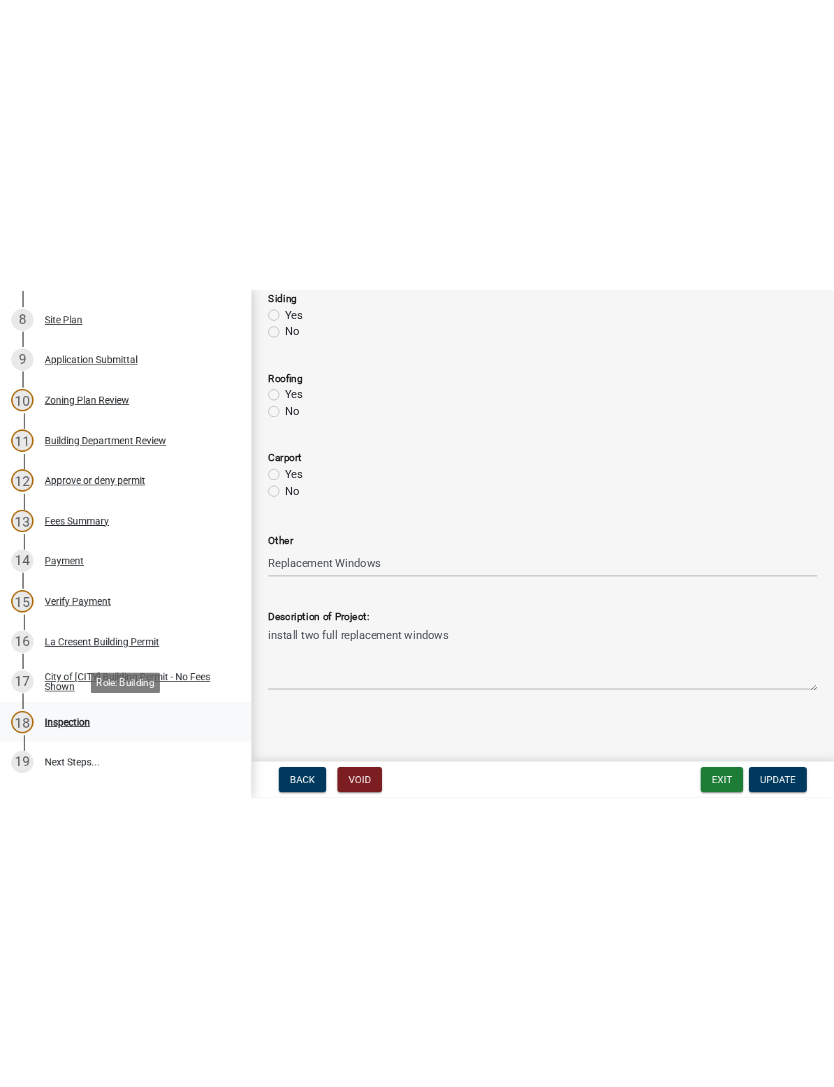 scroll, scrollTop: 0, scrollLeft: 0, axis: both 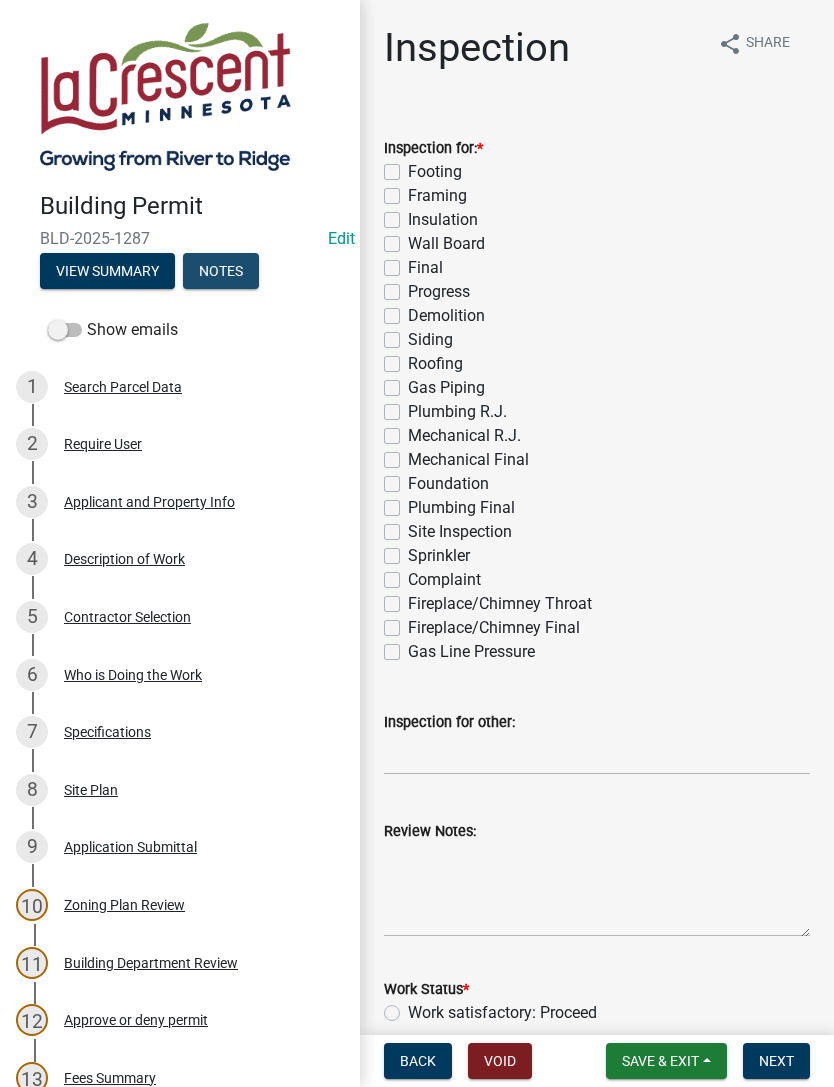 click on "Notes" at bounding box center (221, 271) 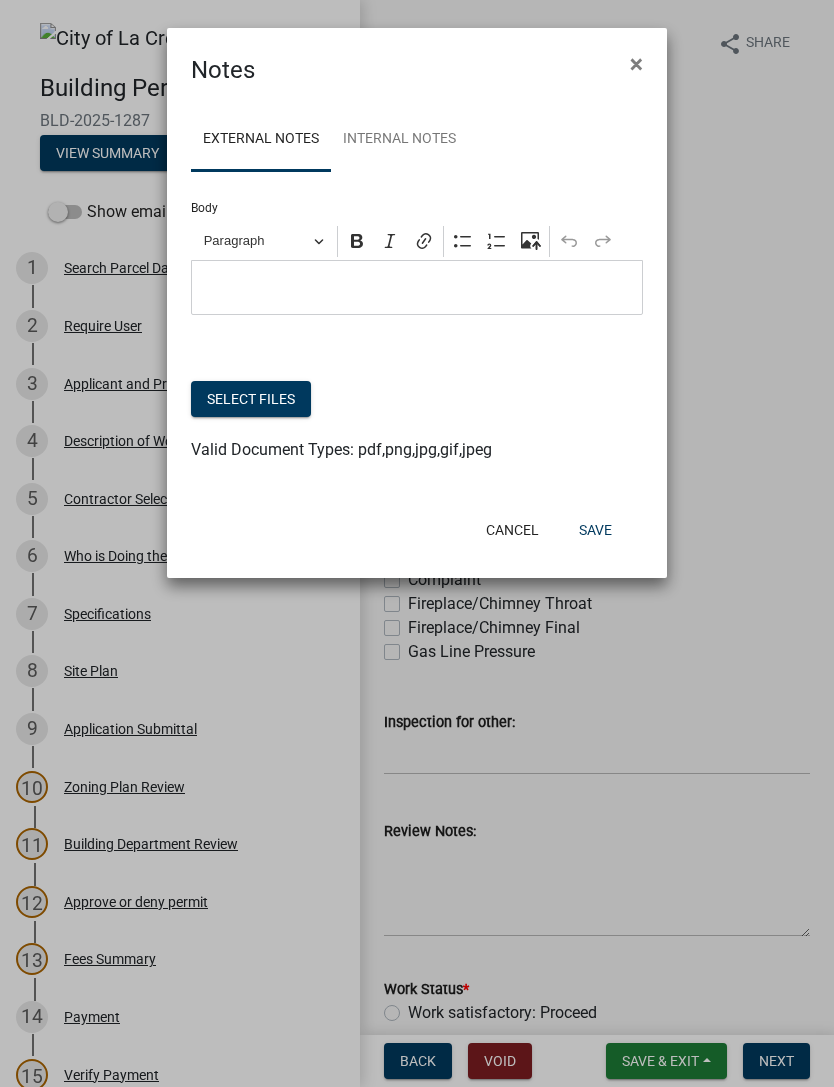 click on "Select files" 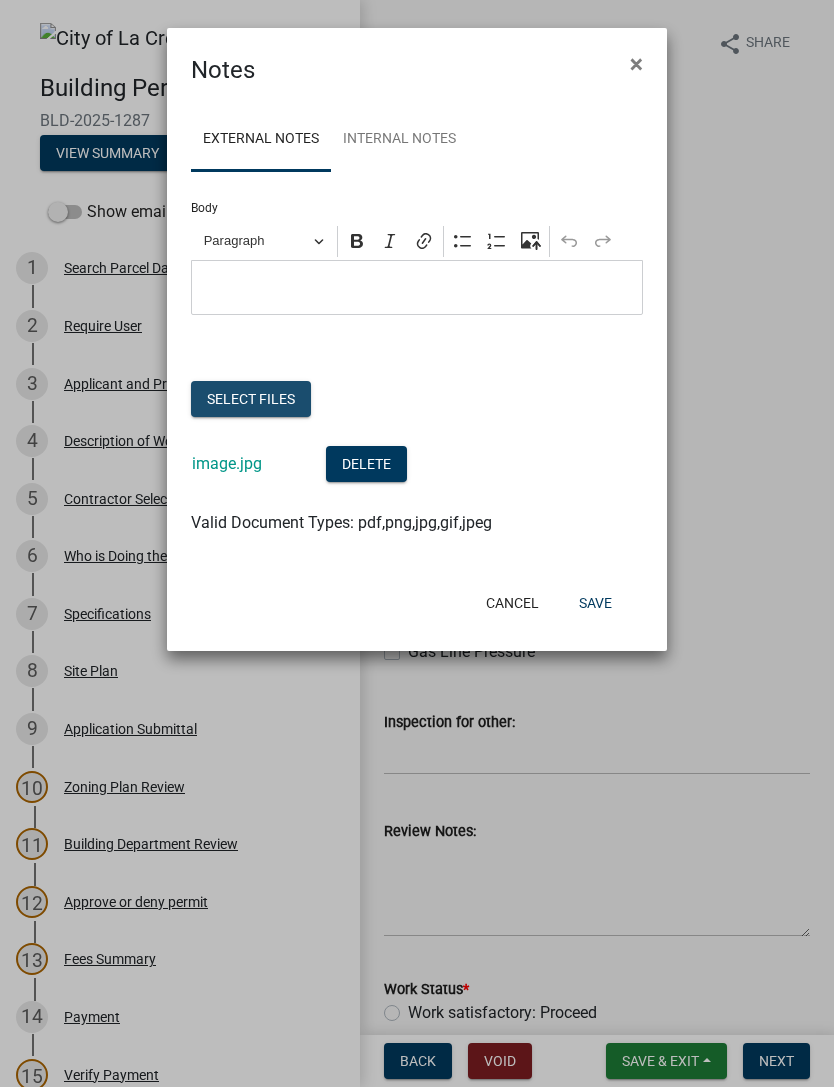 click on "Select files" 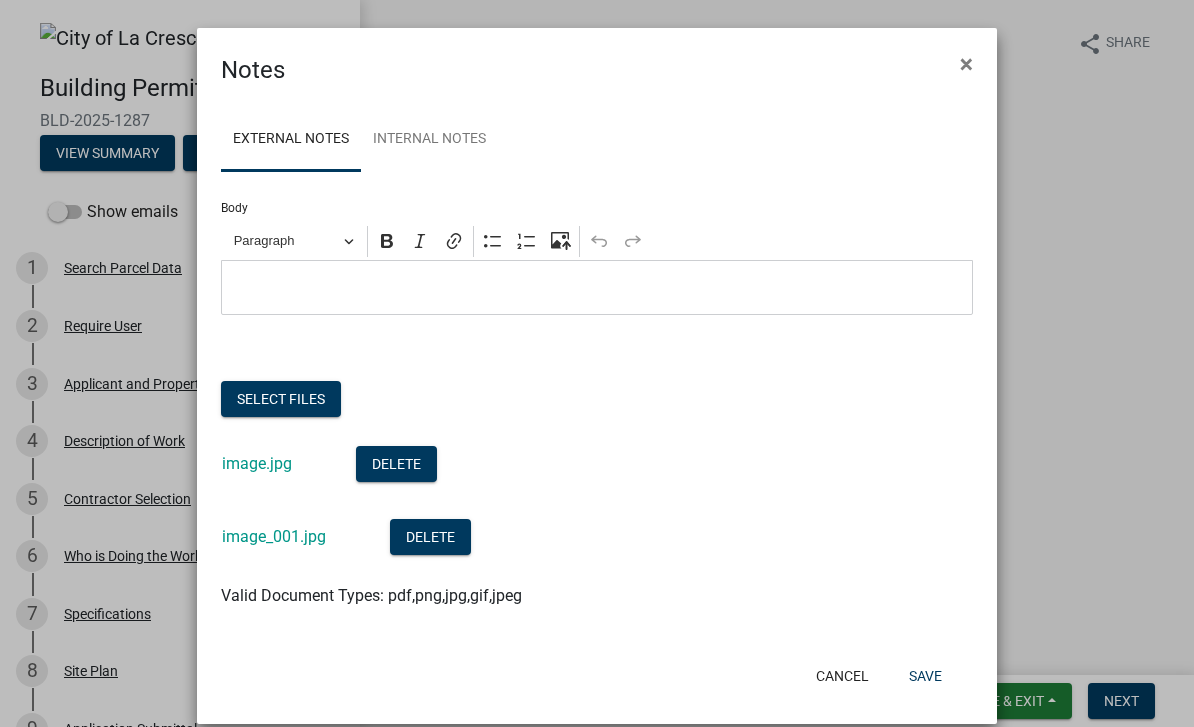 click on "Save" 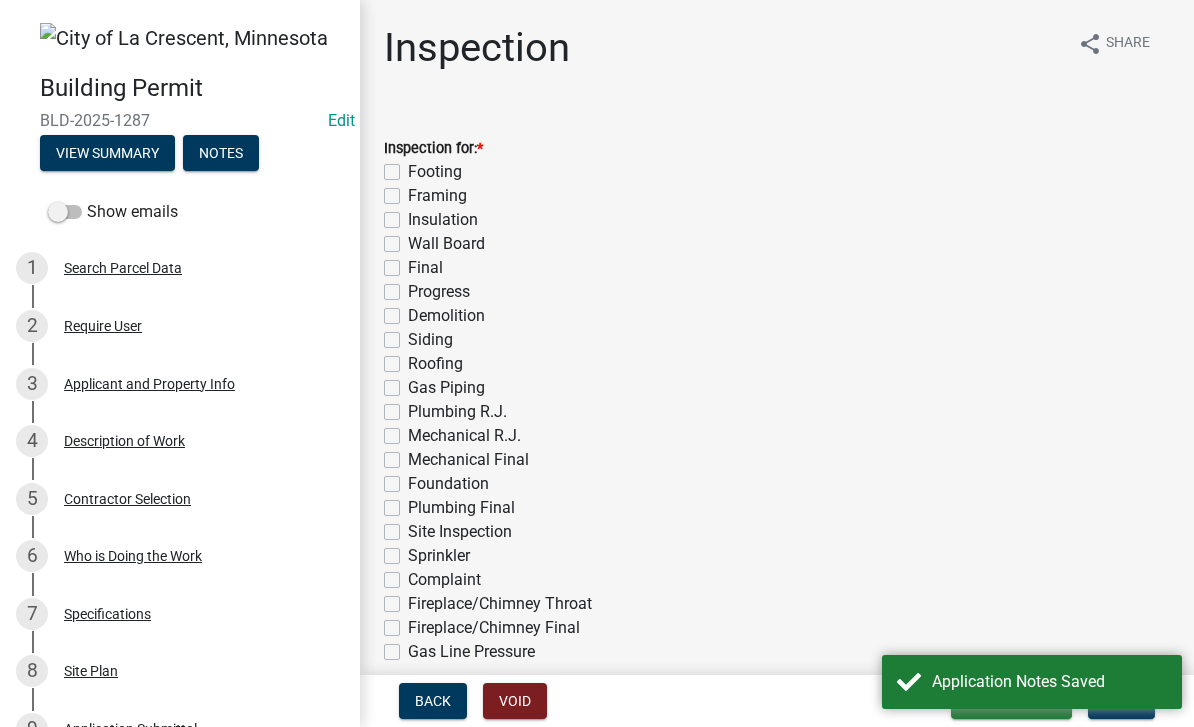 click on "Final" 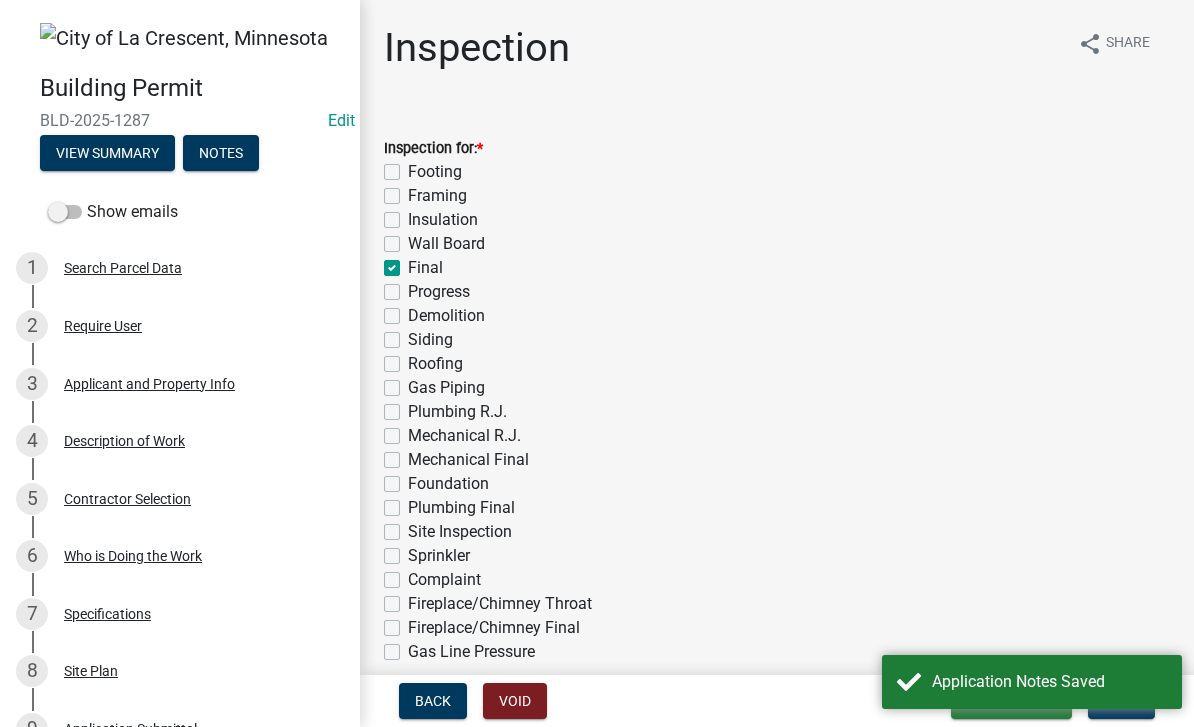 checkbox on "false" 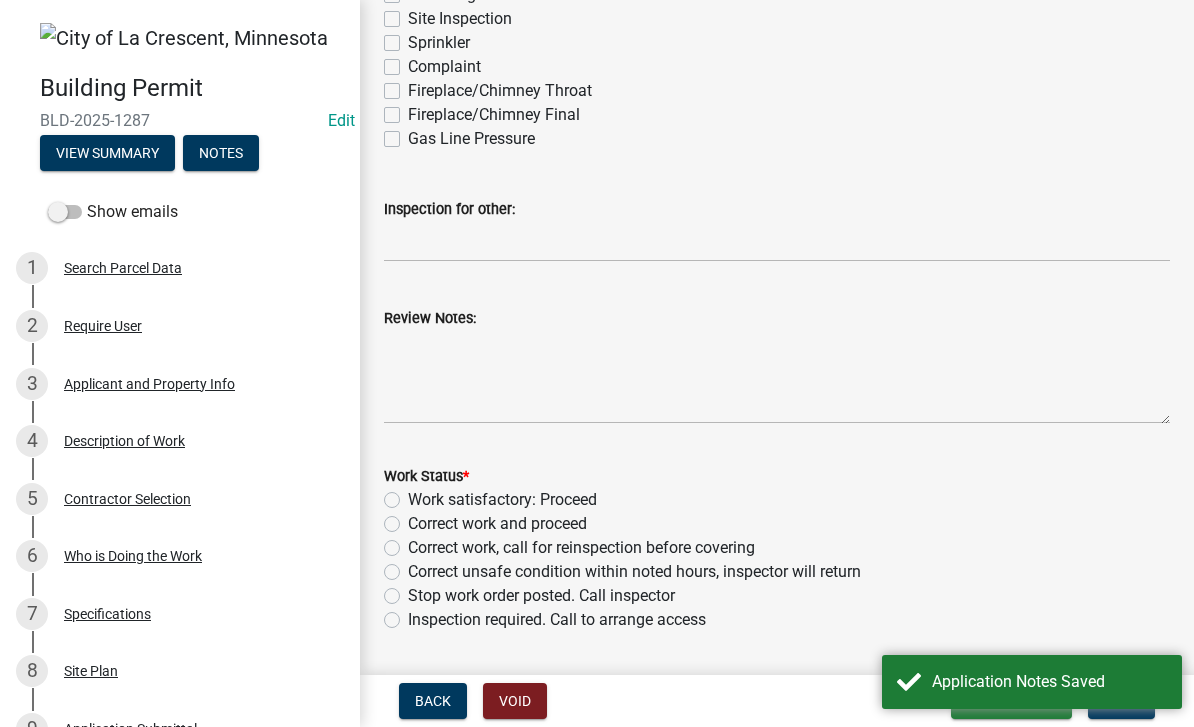 scroll, scrollTop: 548, scrollLeft: 0, axis: vertical 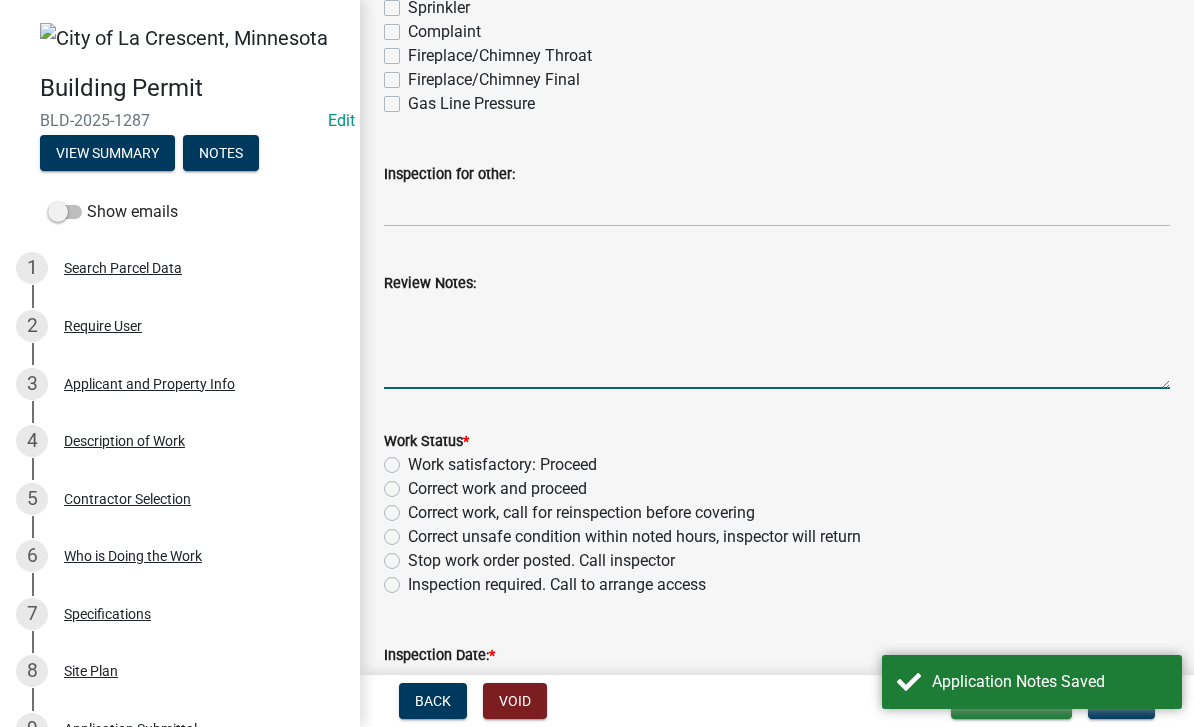 click on "Review Notes:" at bounding box center [777, 342] 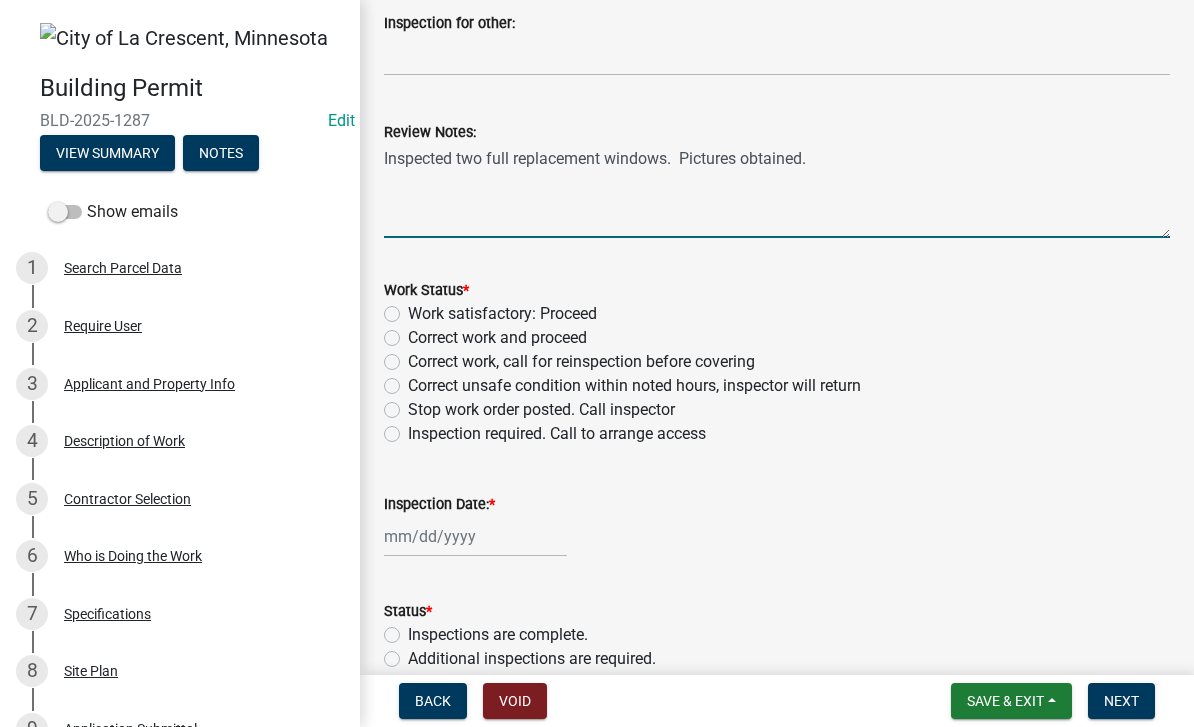 scroll, scrollTop: 702, scrollLeft: 0, axis: vertical 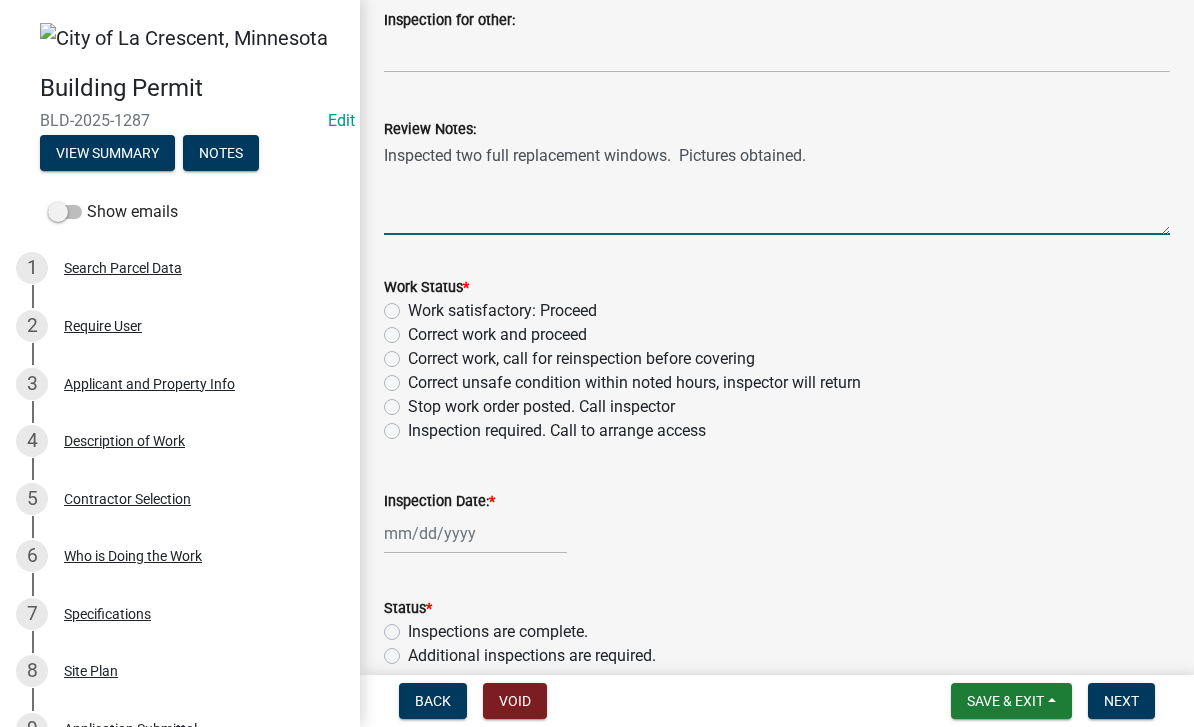 type on "Inspected two full replacement windows.  Pictures obtained." 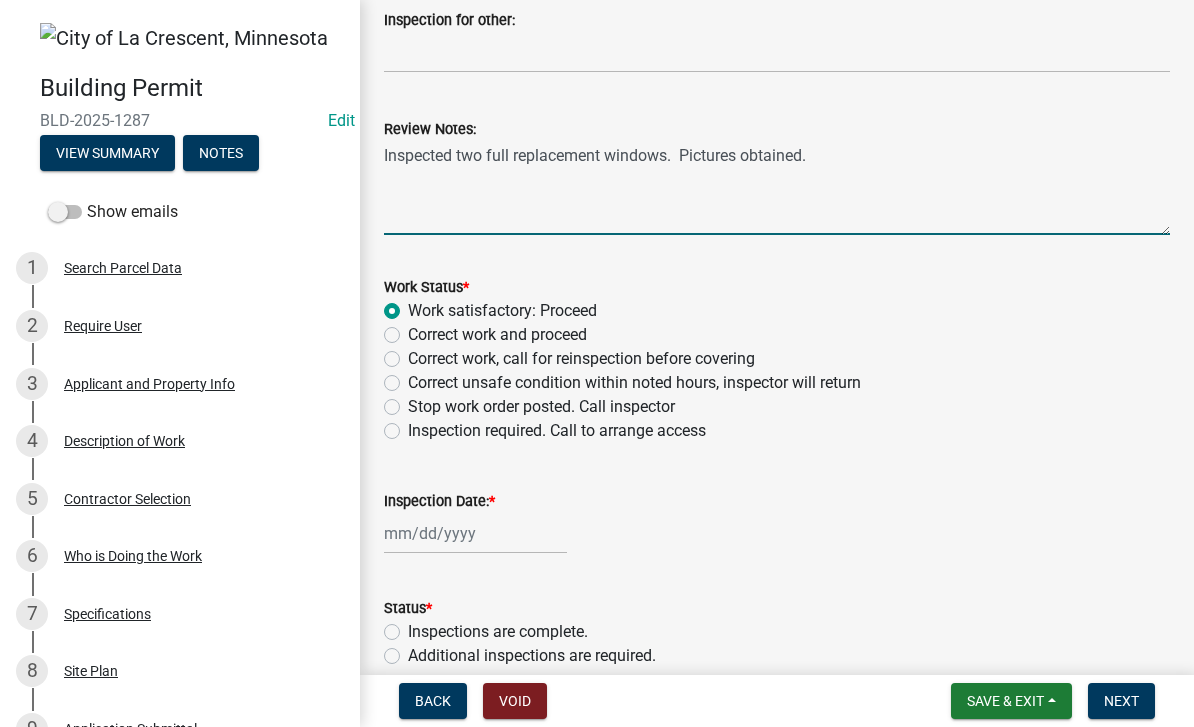 radio on "true" 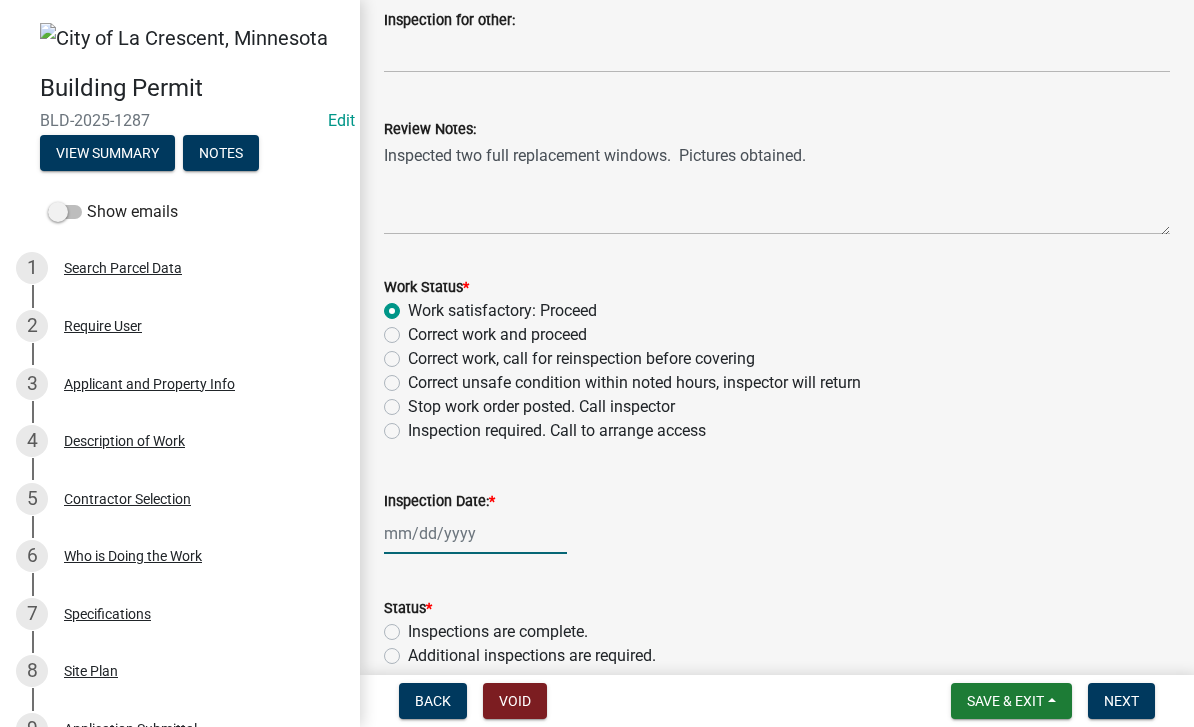 click 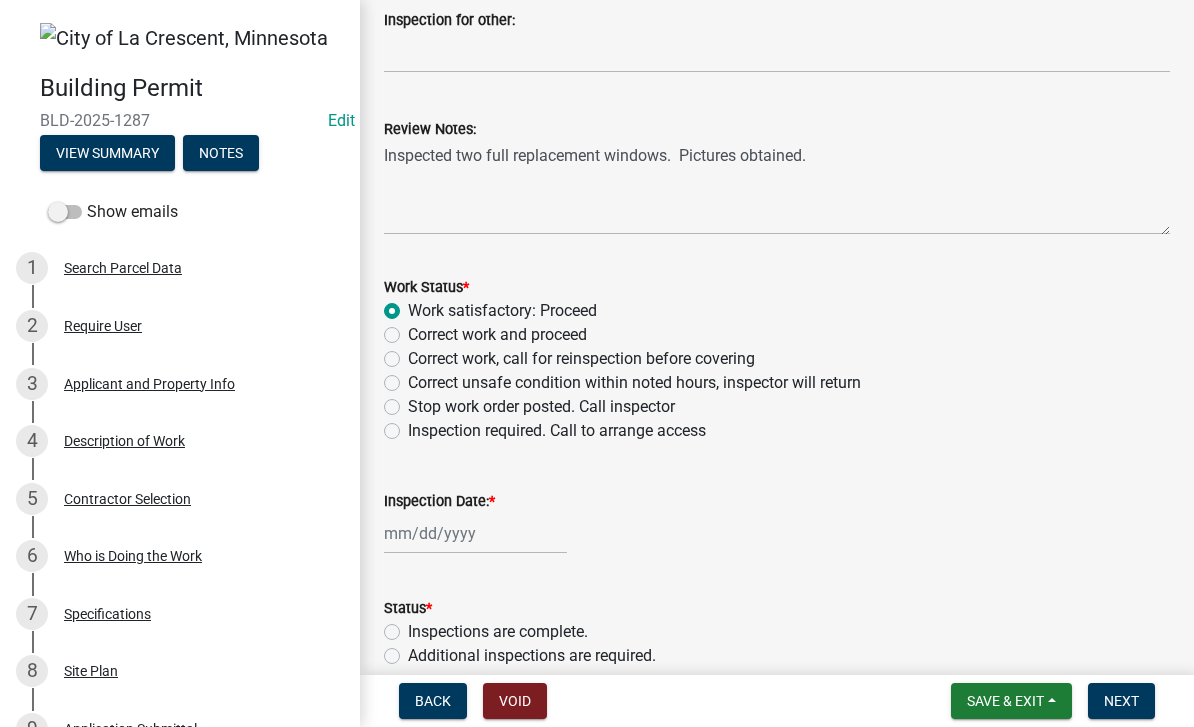 select on "8" 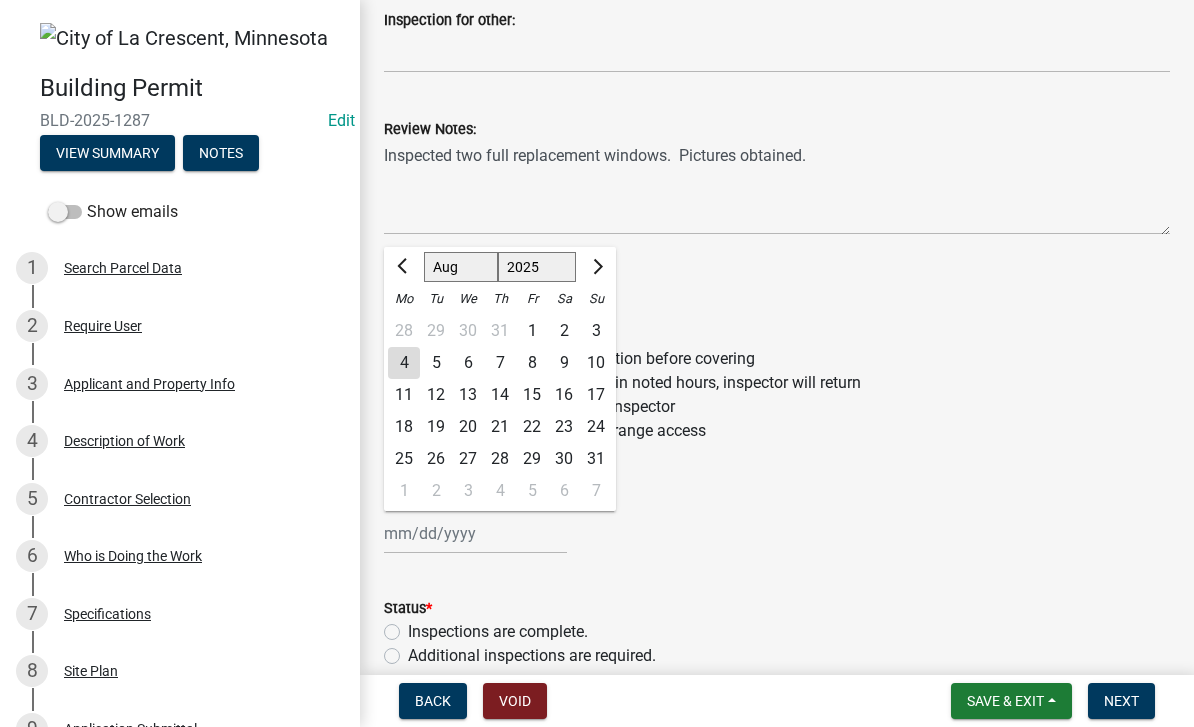 click on "4" 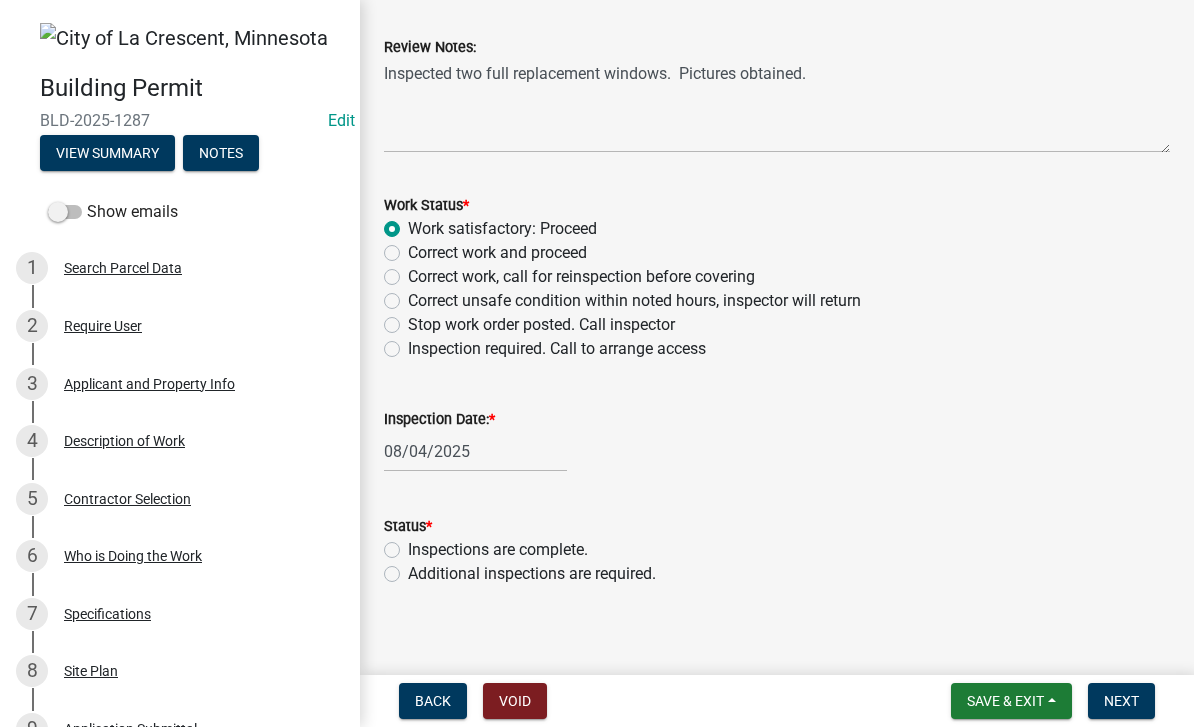 scroll, scrollTop: 786, scrollLeft: 0, axis: vertical 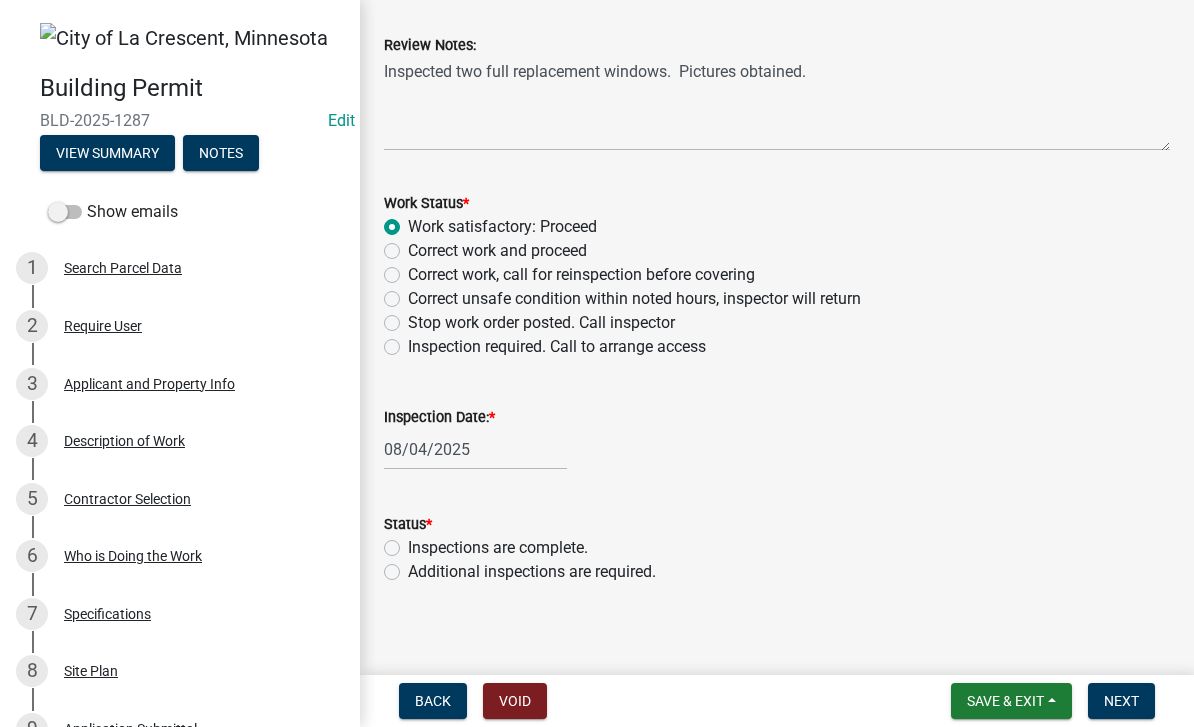 click on "Inspections are complete." 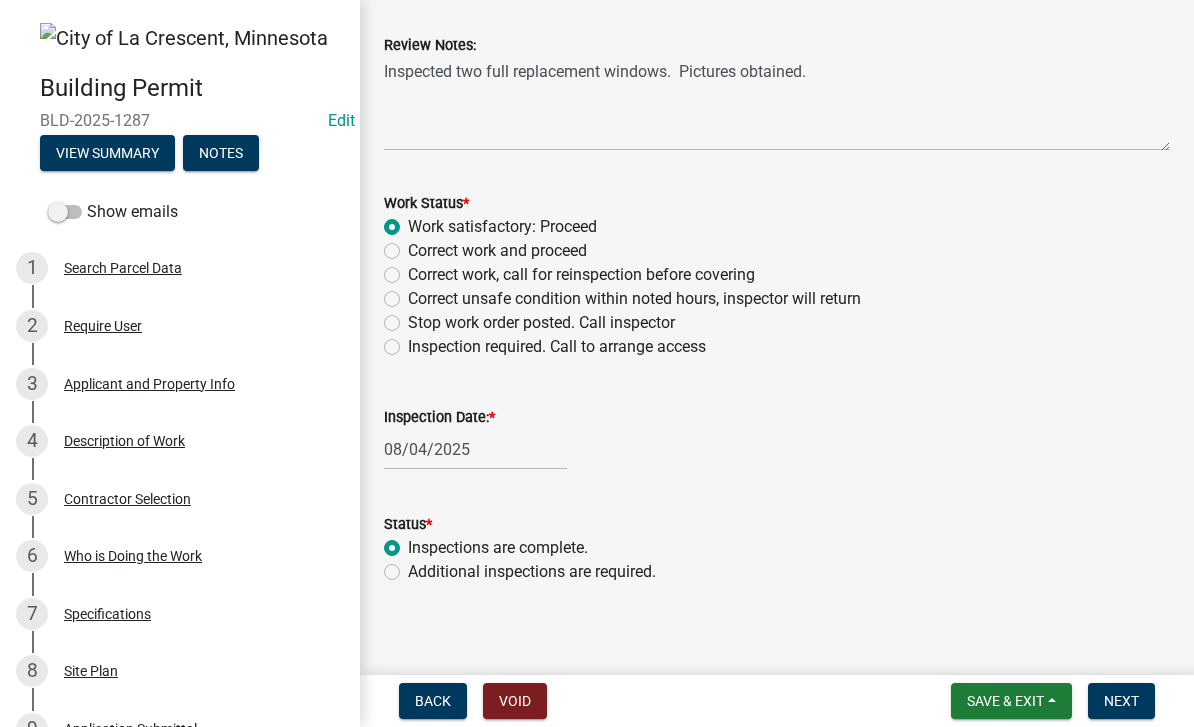 radio on "true" 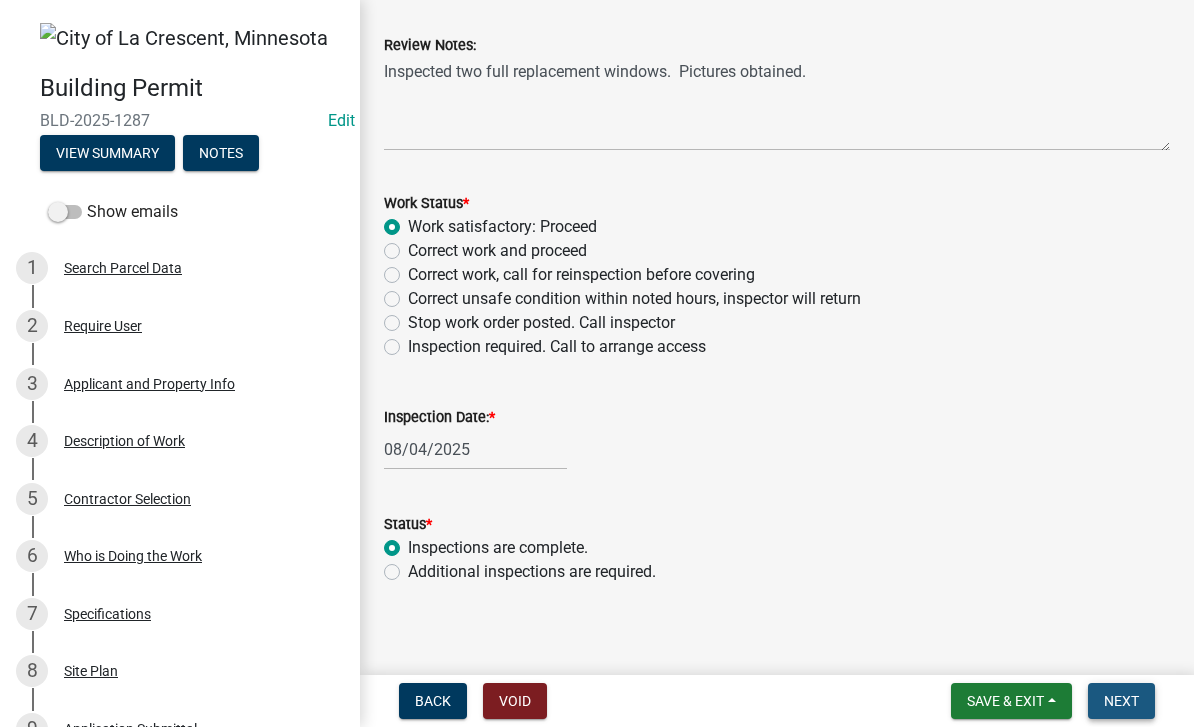 click on "Next" at bounding box center [1121, 701] 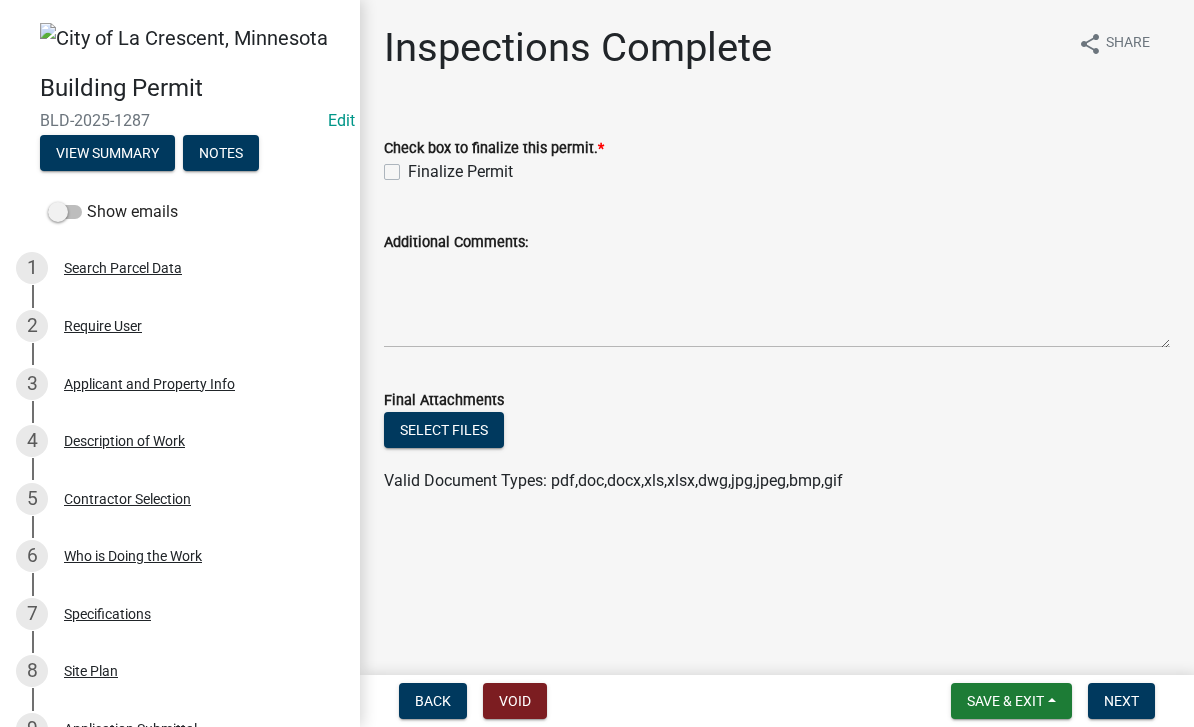 click on "Finalize Permit" 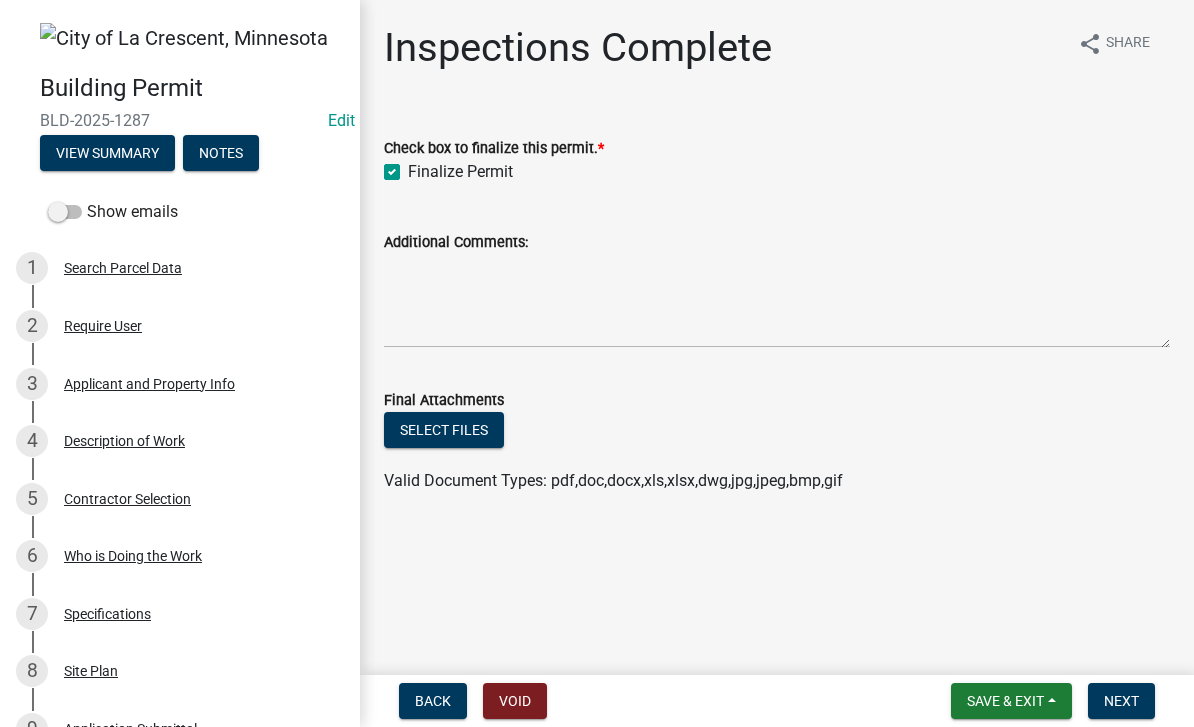 checkbox on "true" 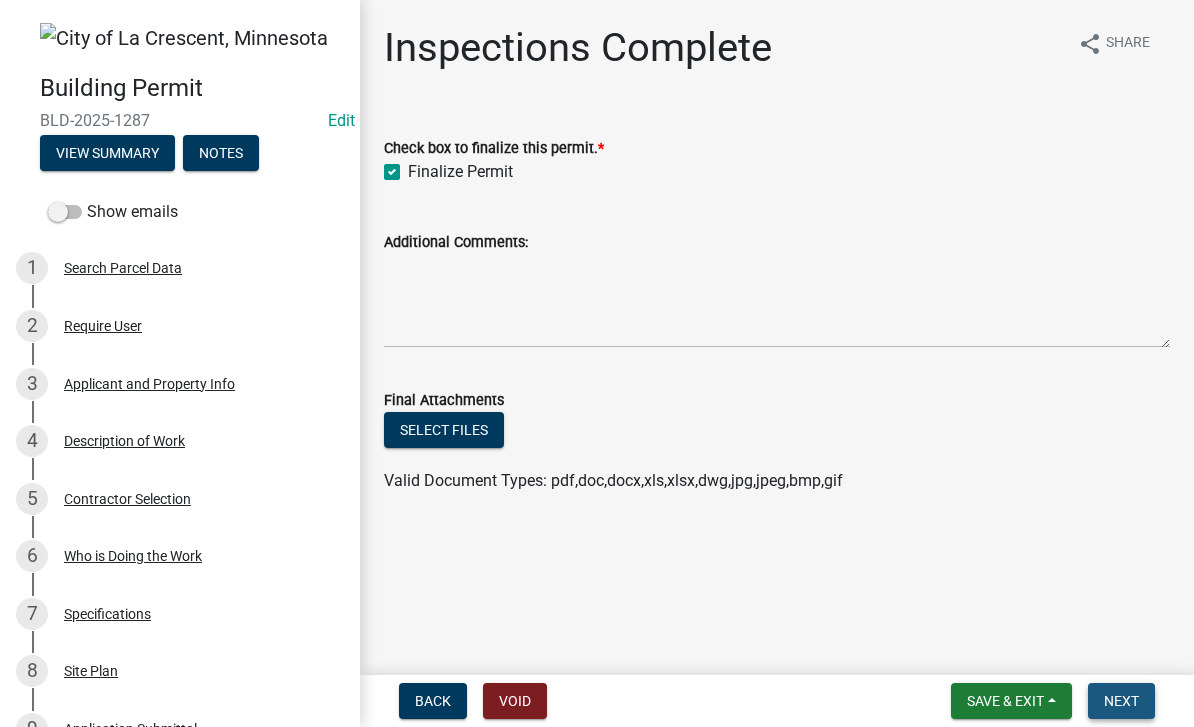 click on "Next" at bounding box center (1121, 701) 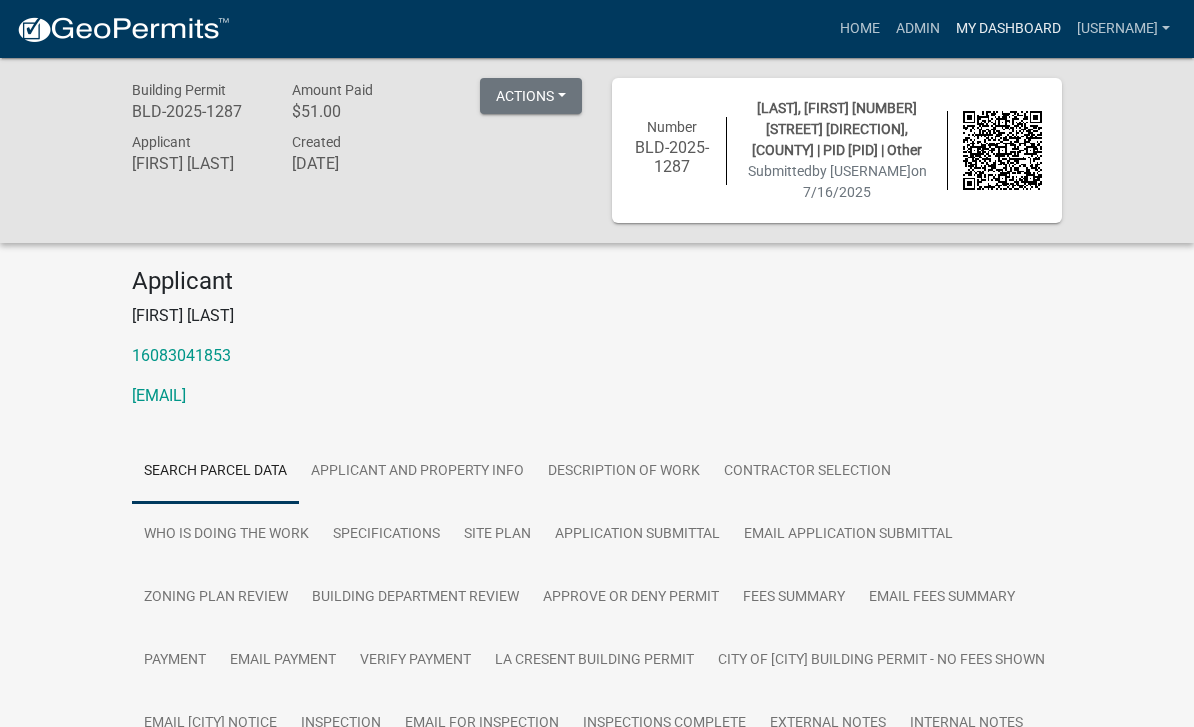 click on "My Dashboard" at bounding box center (1008, 29) 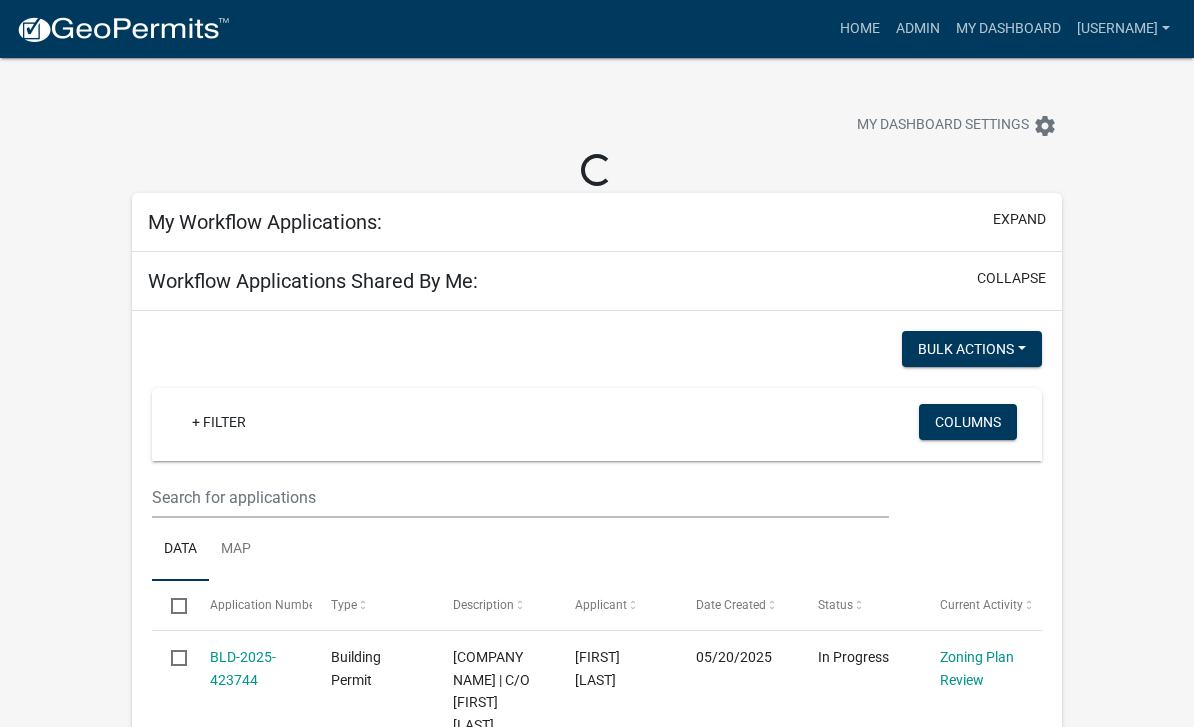 select on "3: 100" 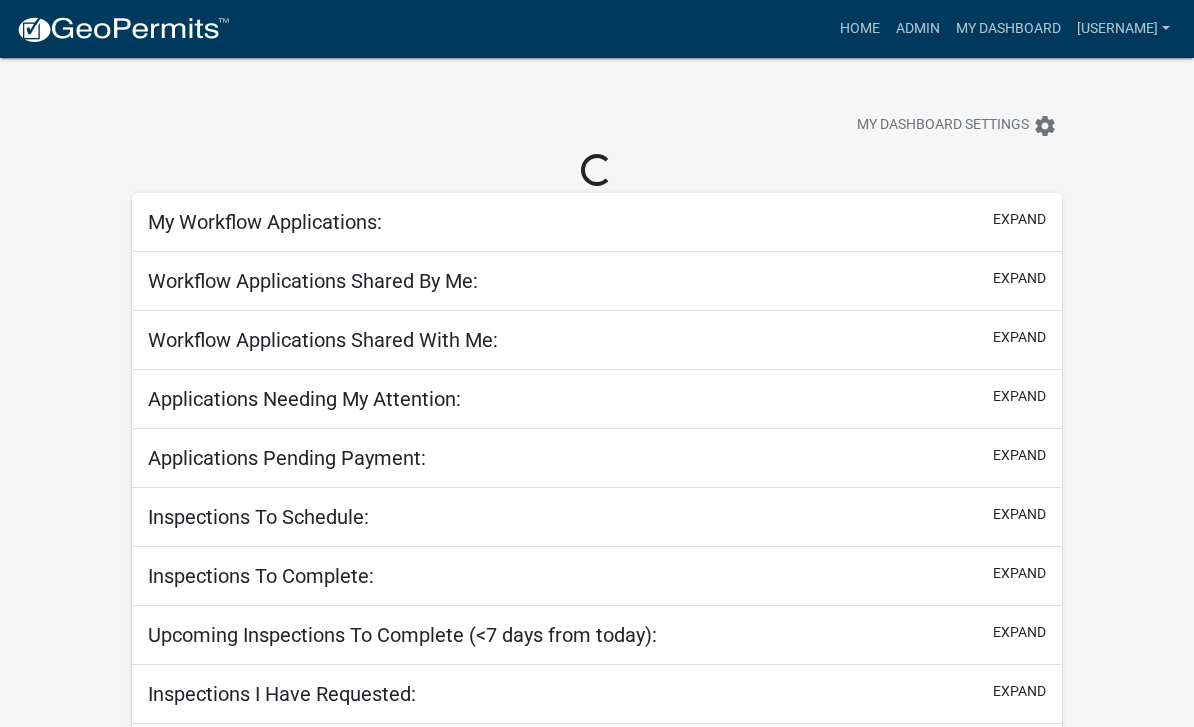 scroll, scrollTop: 0, scrollLeft: 0, axis: both 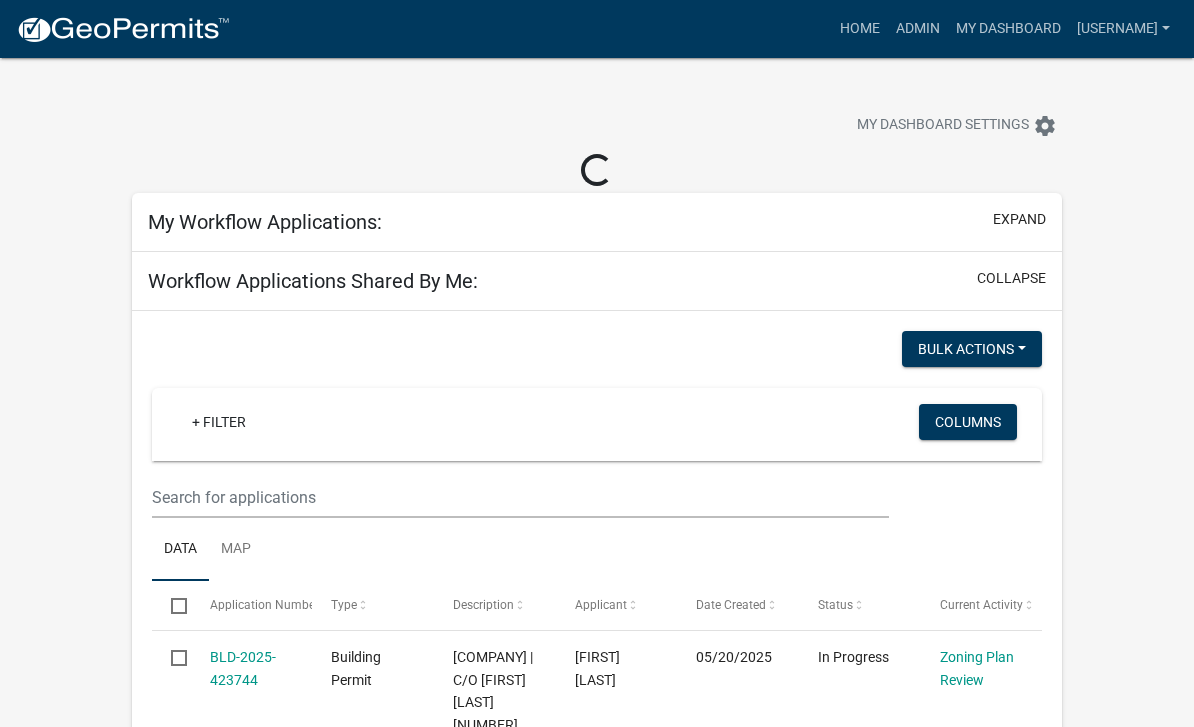 select on "3: 100" 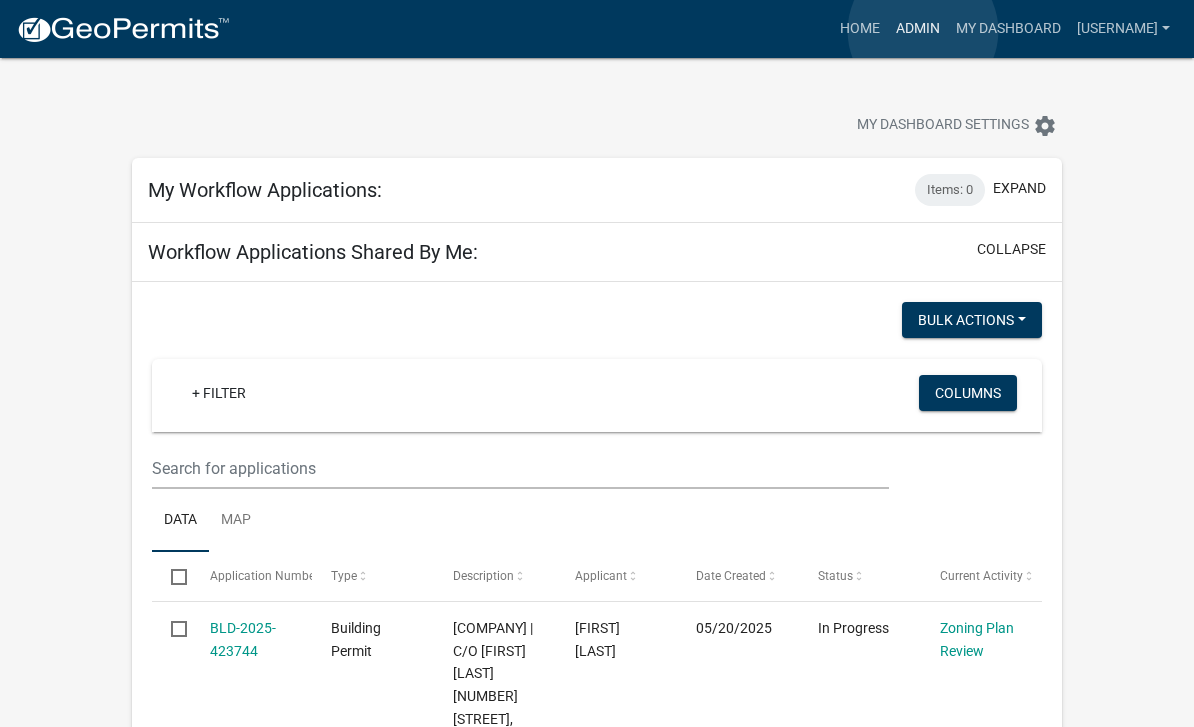 click on "Admin" at bounding box center [918, 29] 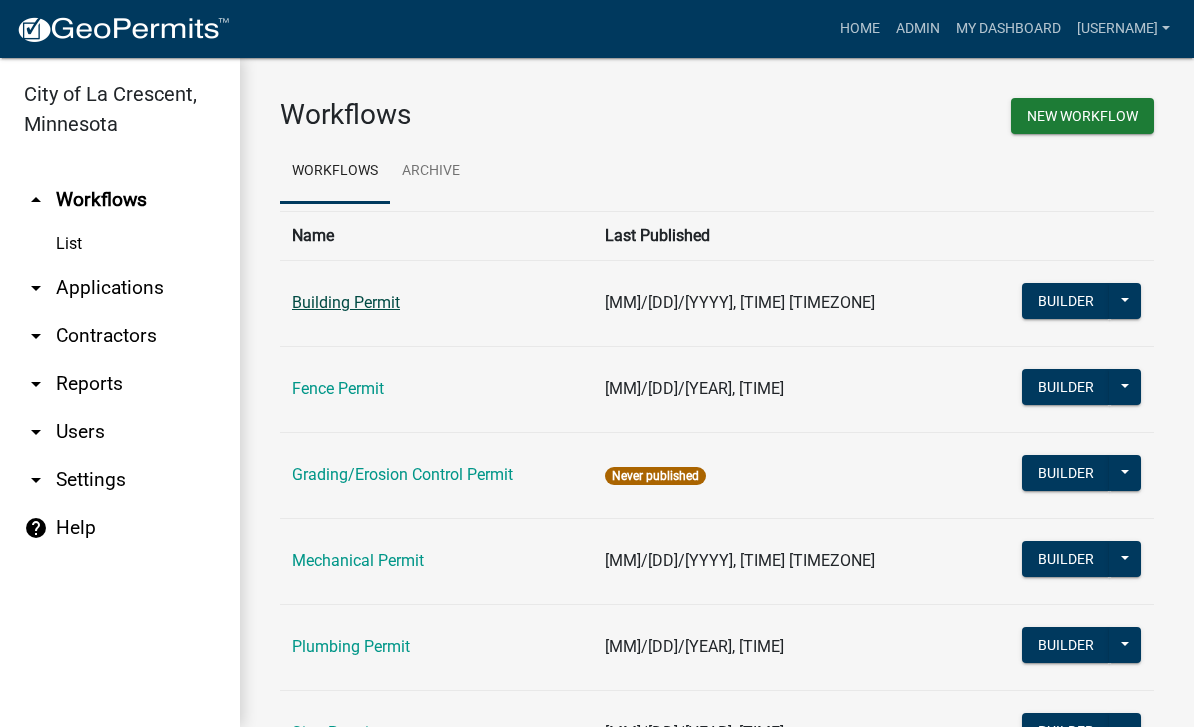 click on "Building Permit" at bounding box center [346, 302] 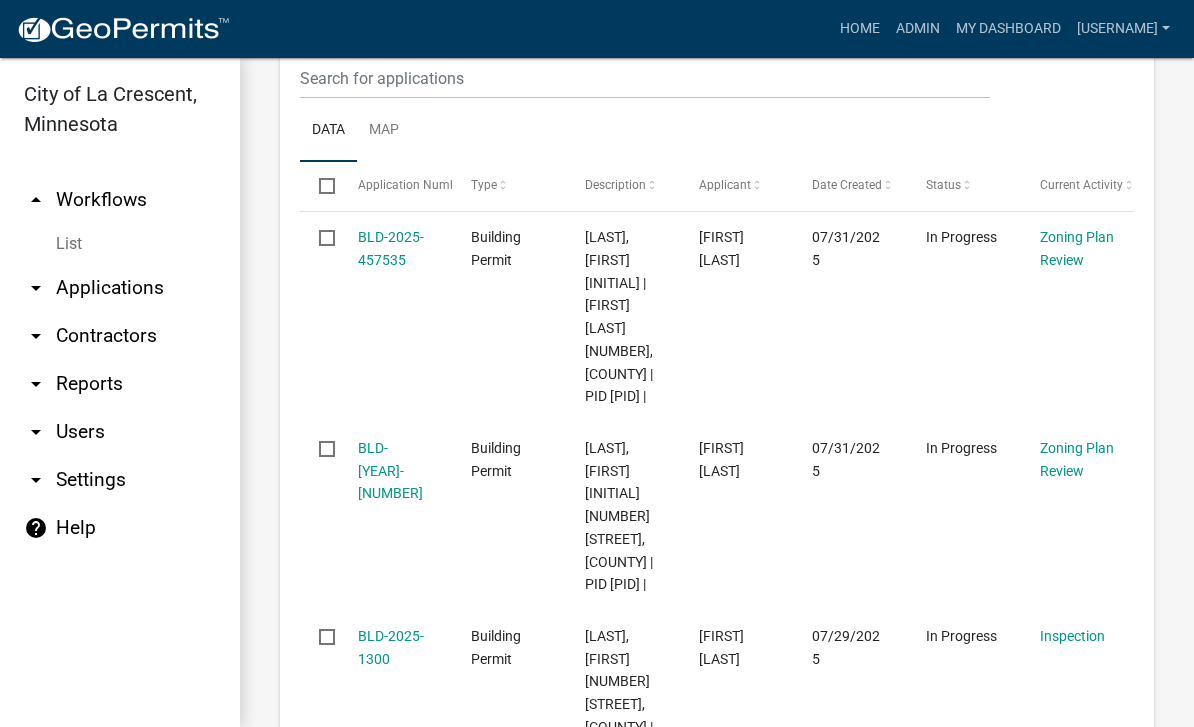 scroll, scrollTop: 3212, scrollLeft: 0, axis: vertical 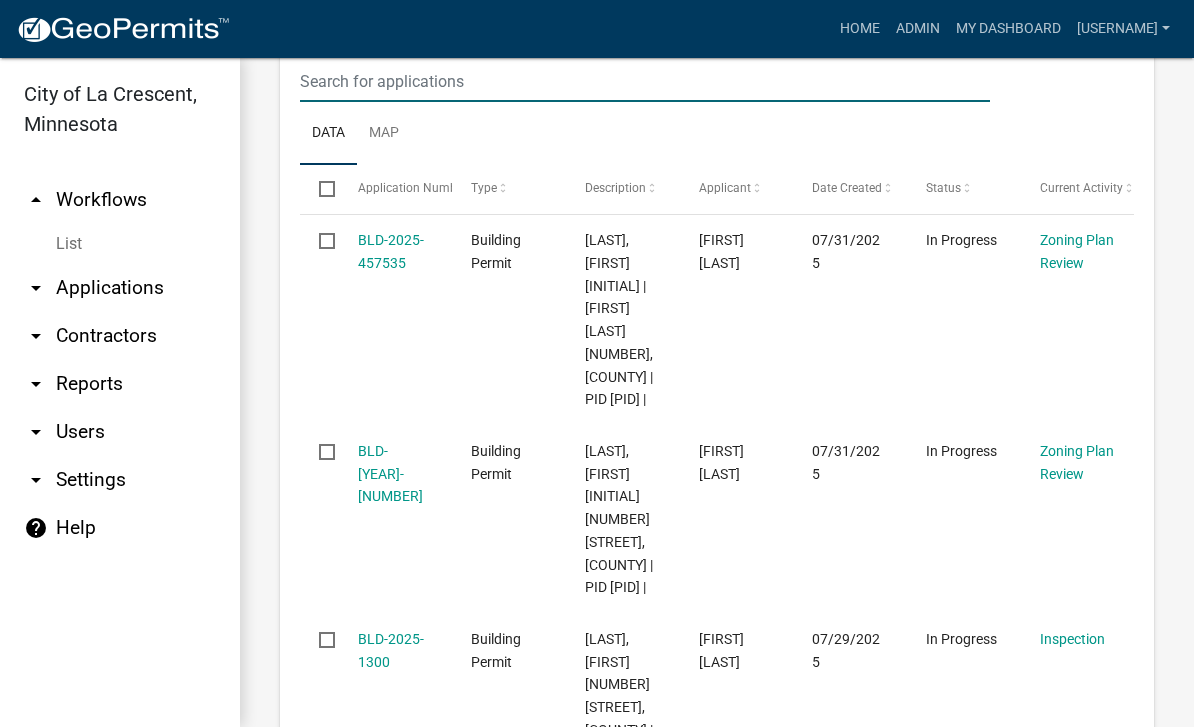 click at bounding box center [645, -2585] 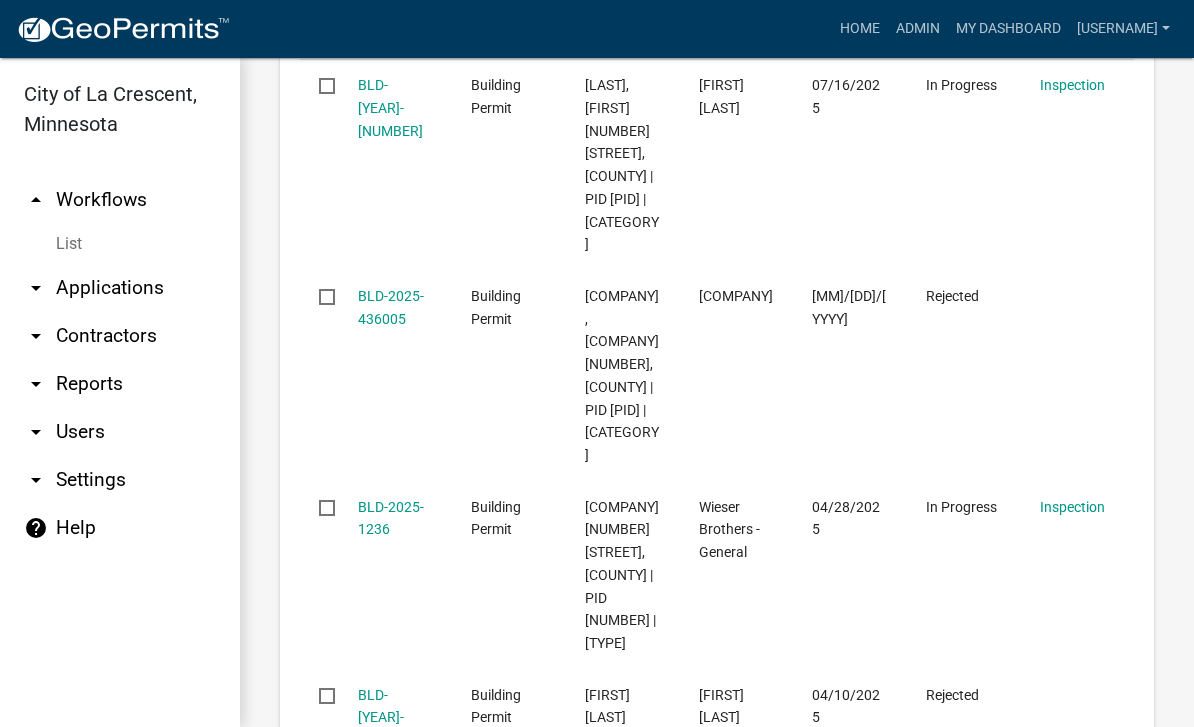 scroll, scrollTop: 3366, scrollLeft: 0, axis: vertical 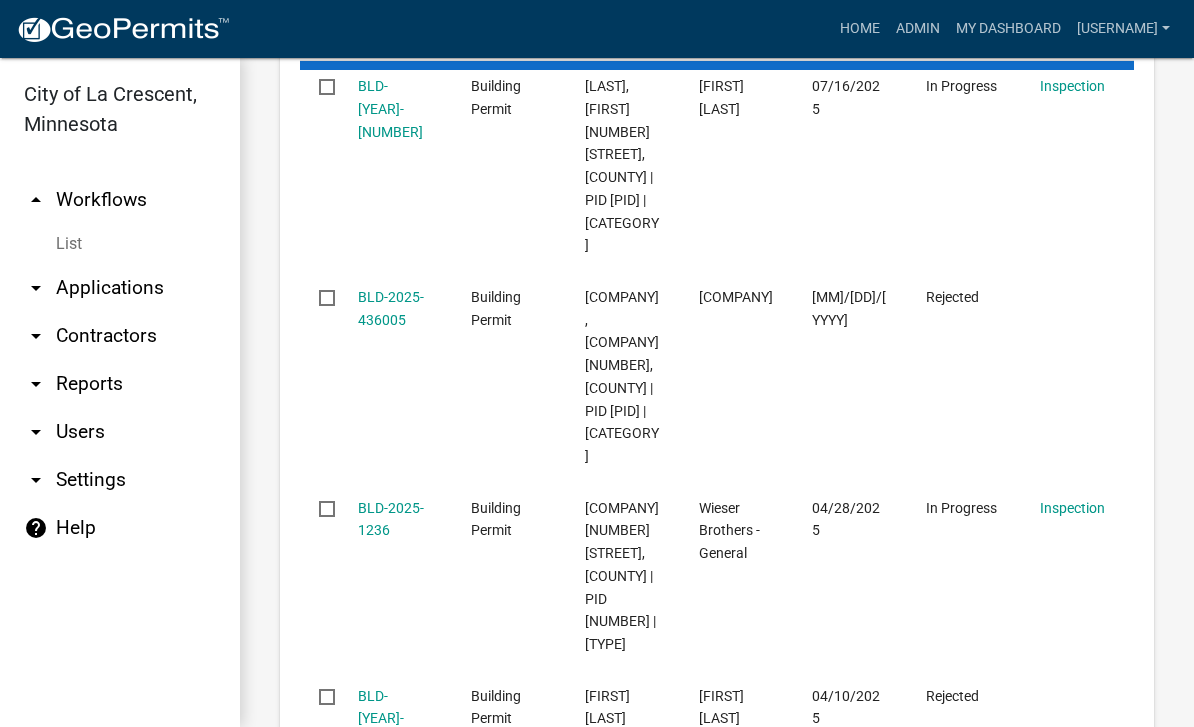 type on "36 oak" 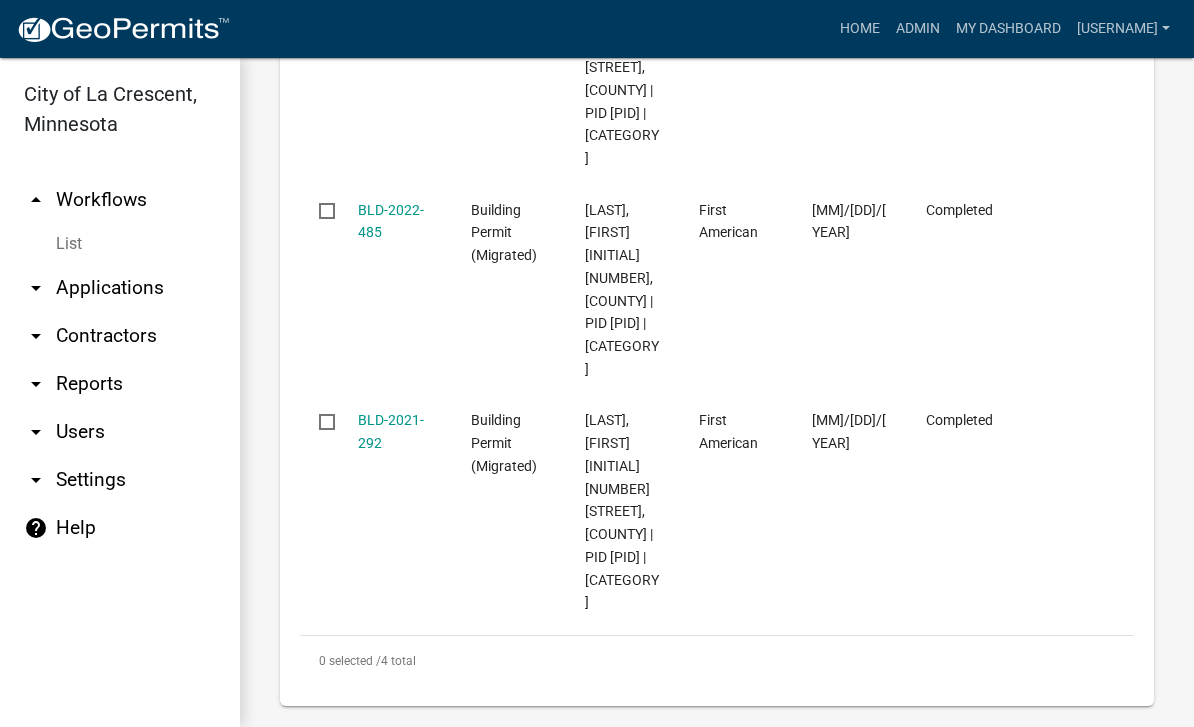 scroll, scrollTop: 3703, scrollLeft: 0, axis: vertical 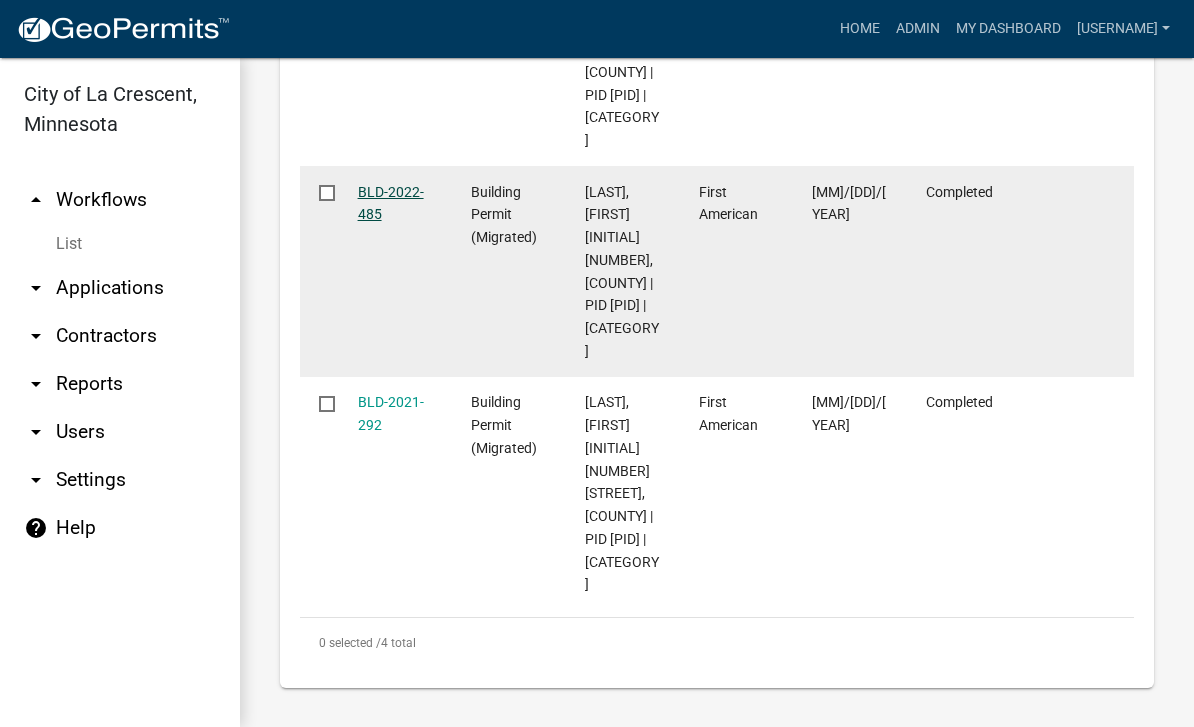 click on "BLD-2022-485" 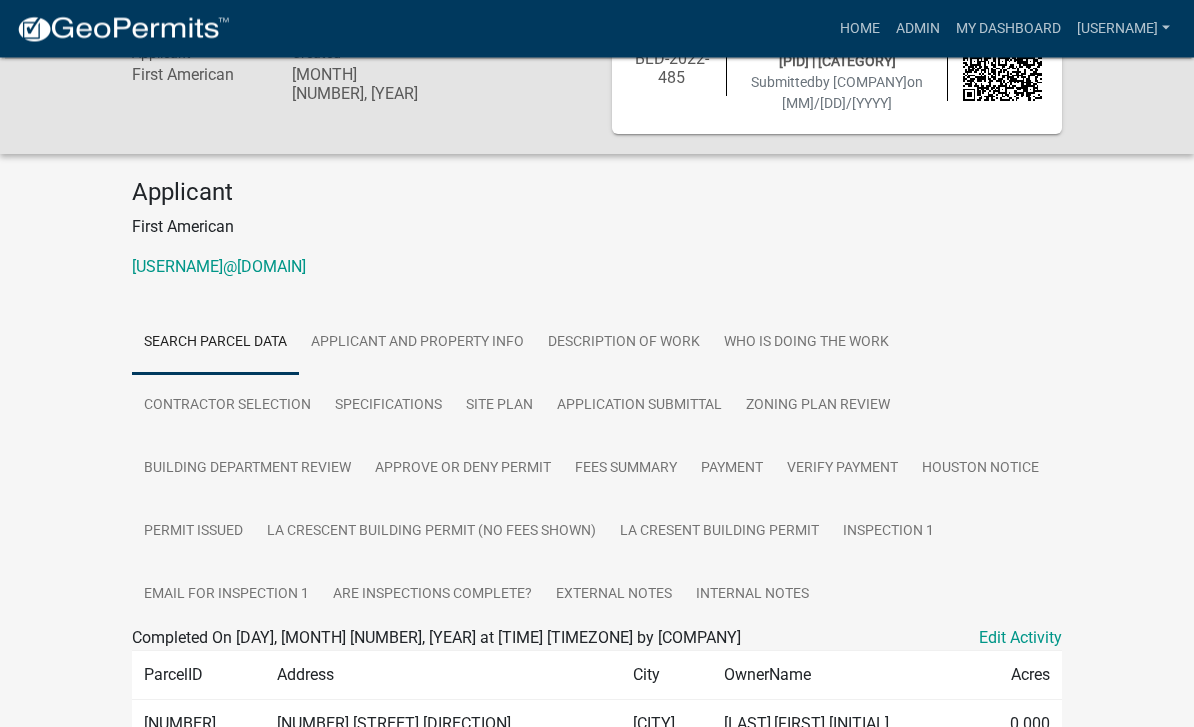 scroll, scrollTop: 89, scrollLeft: 0, axis: vertical 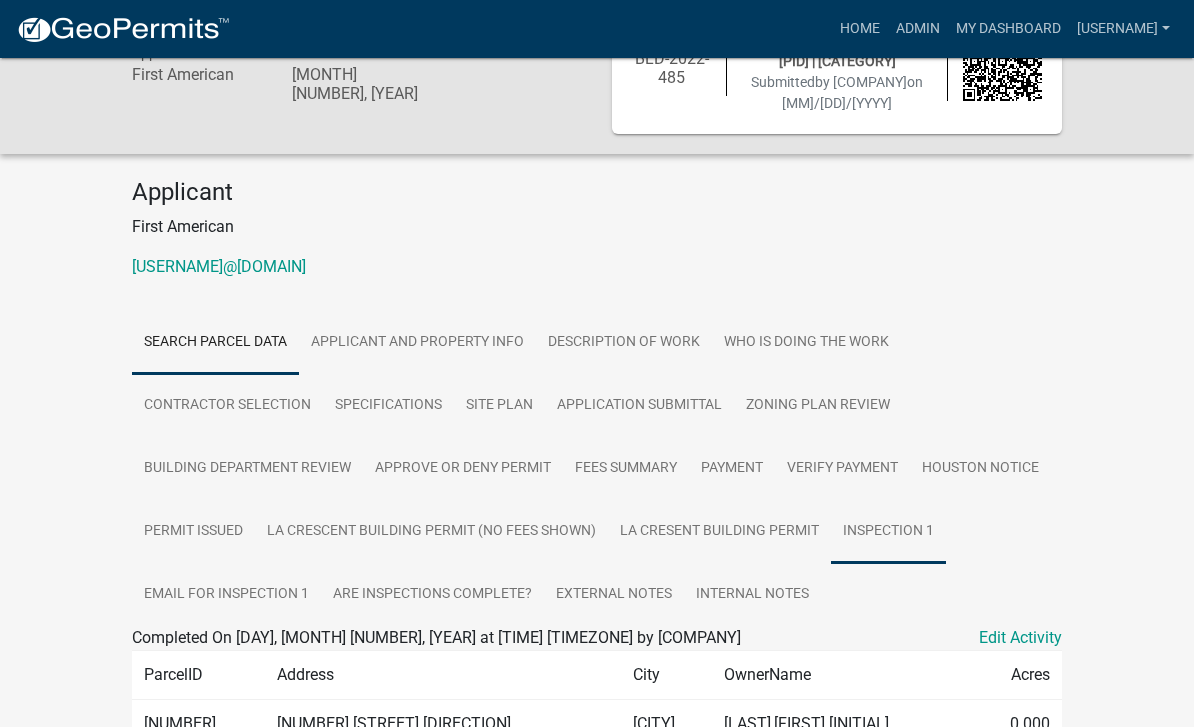click on "Inspection 1" at bounding box center [888, 532] 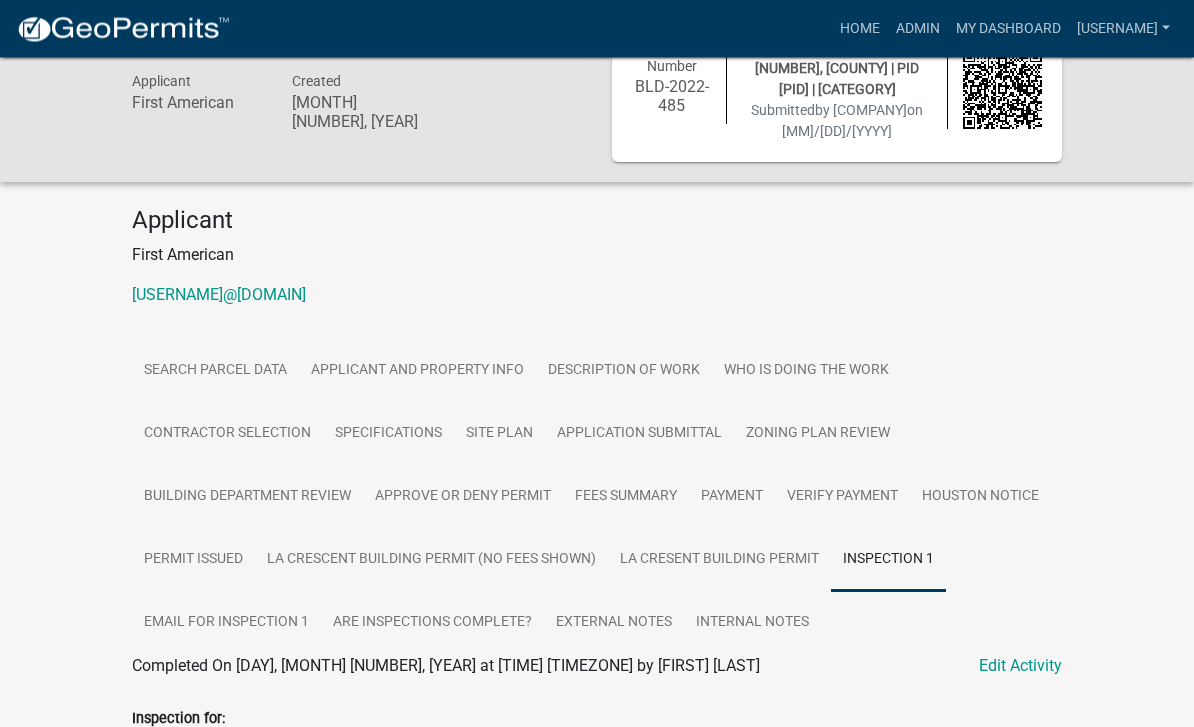 scroll, scrollTop: 0, scrollLeft: 0, axis: both 